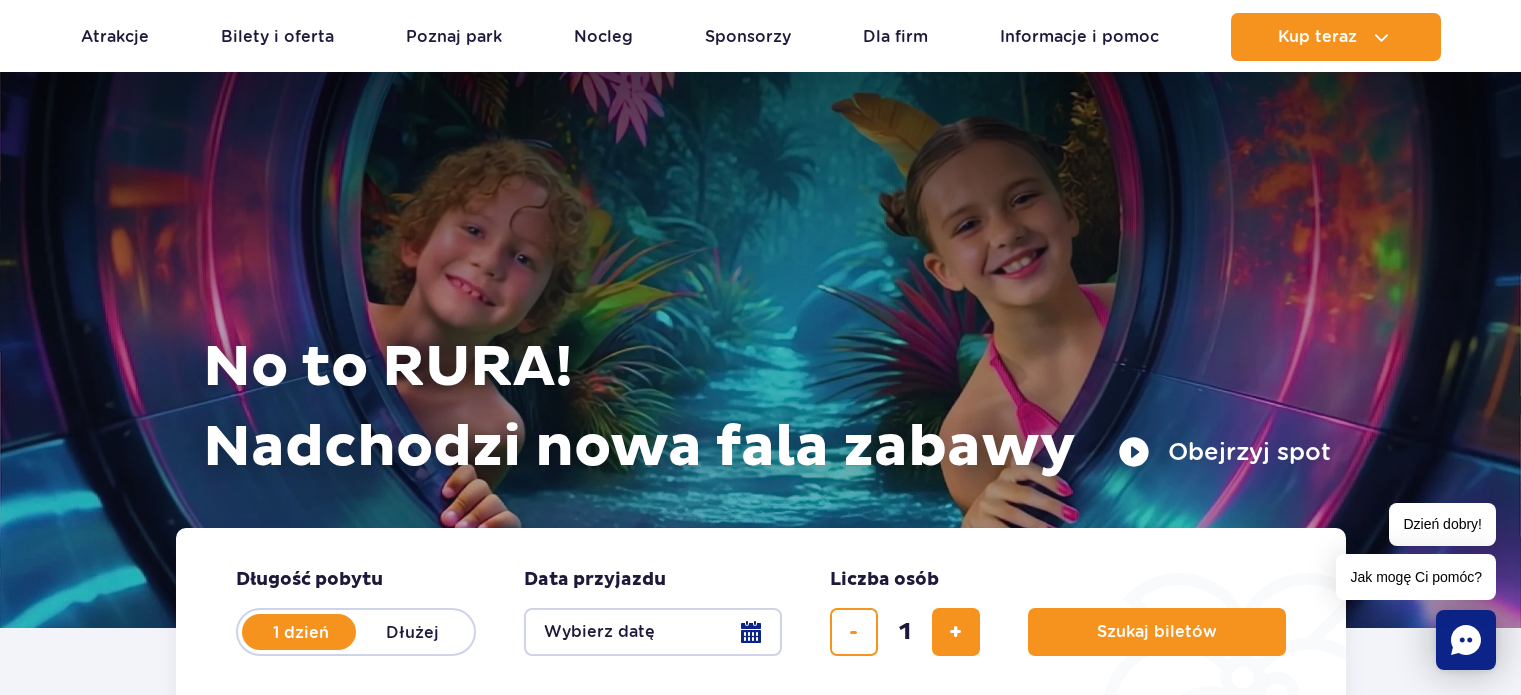 scroll, scrollTop: 3900, scrollLeft: 0, axis: vertical 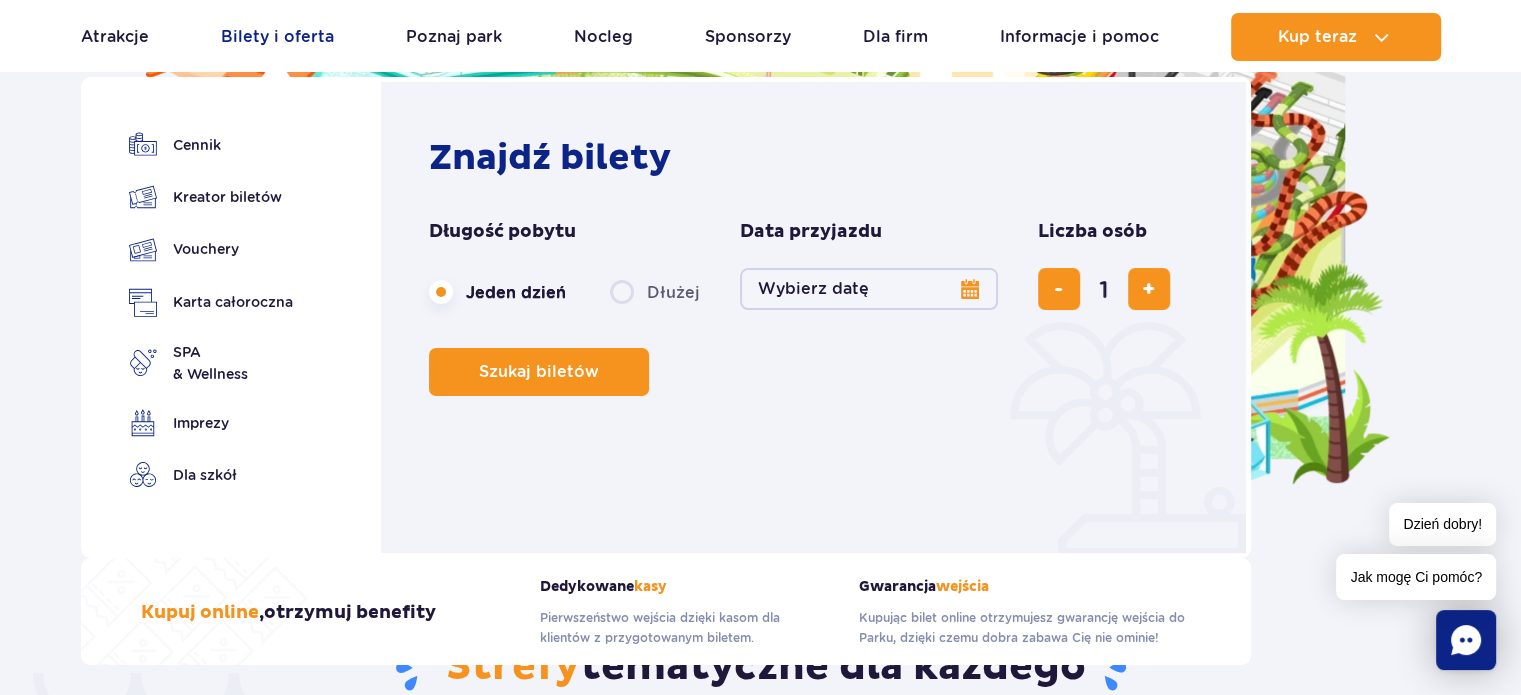 click on "Bilety i oferta" at bounding box center [277, 37] 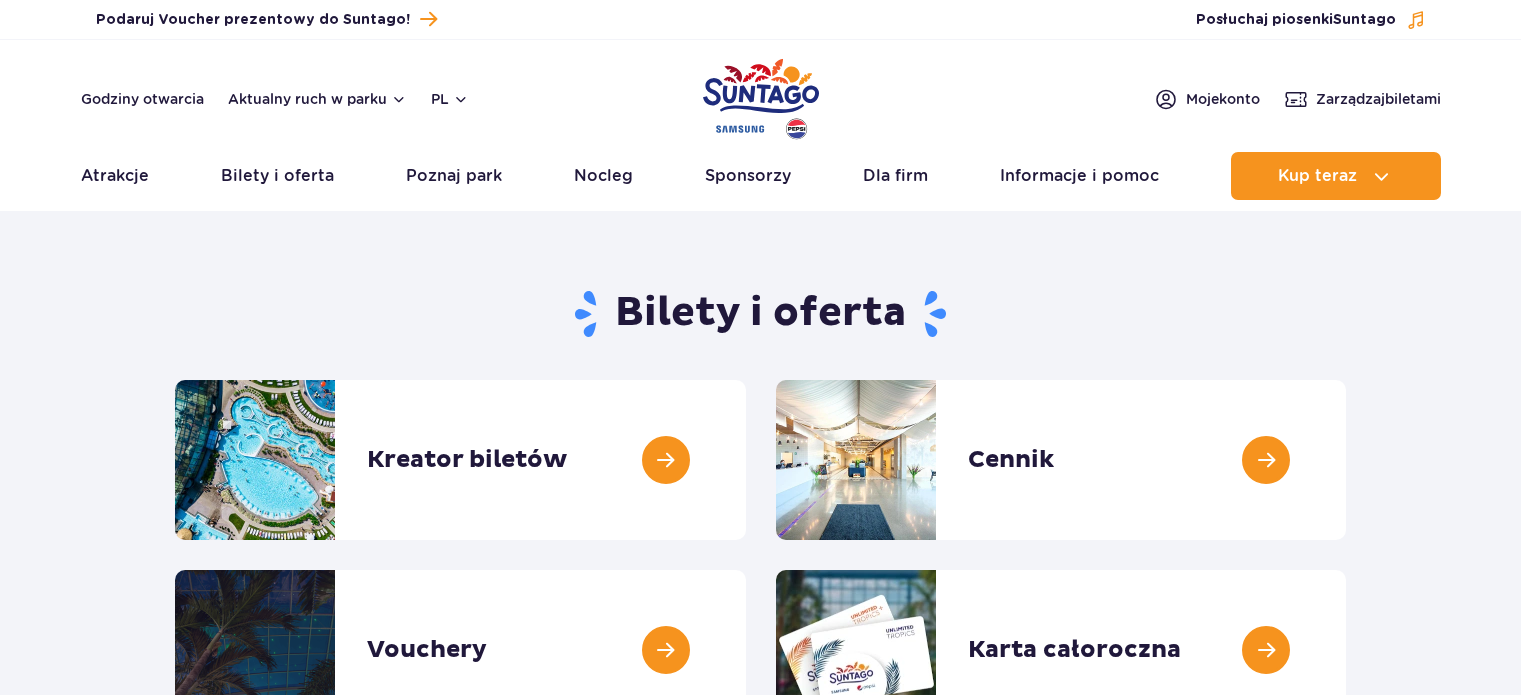 scroll, scrollTop: 0, scrollLeft: 0, axis: both 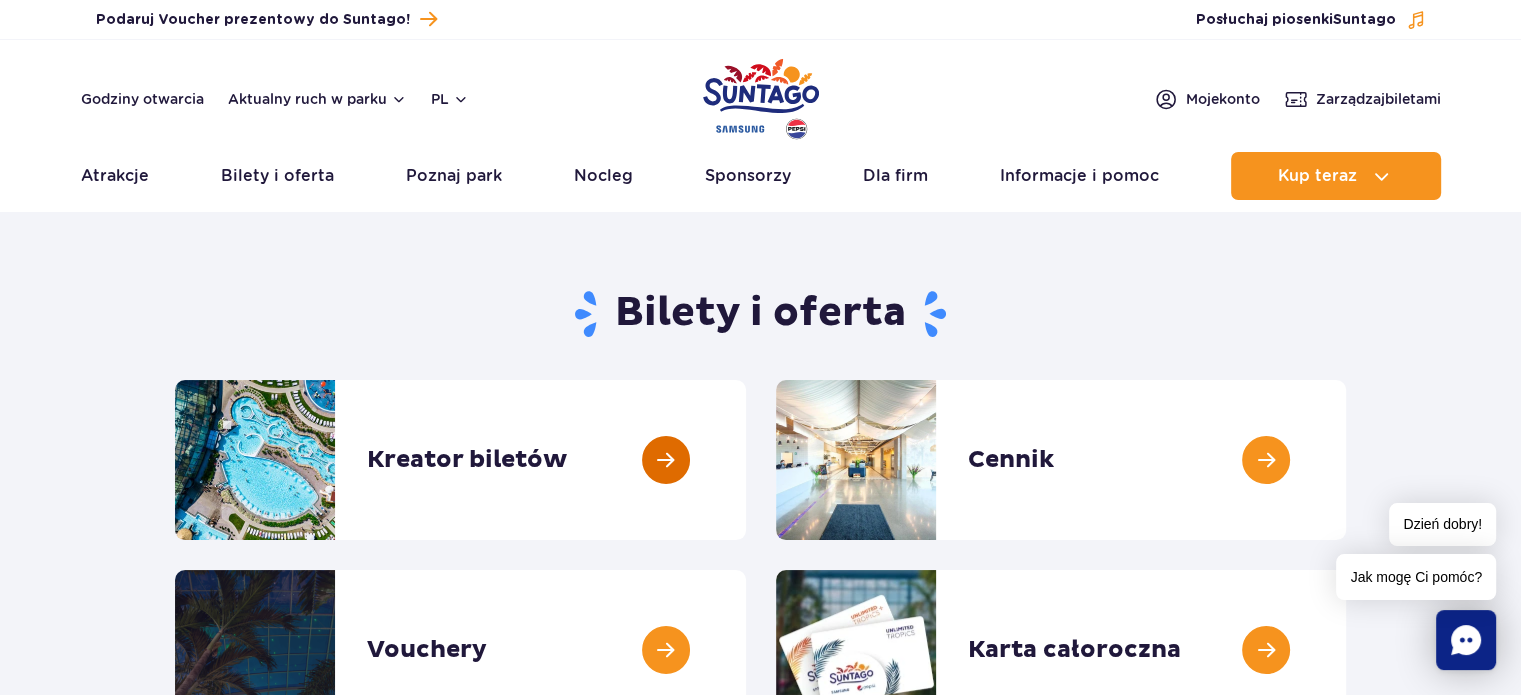 click at bounding box center [746, 460] 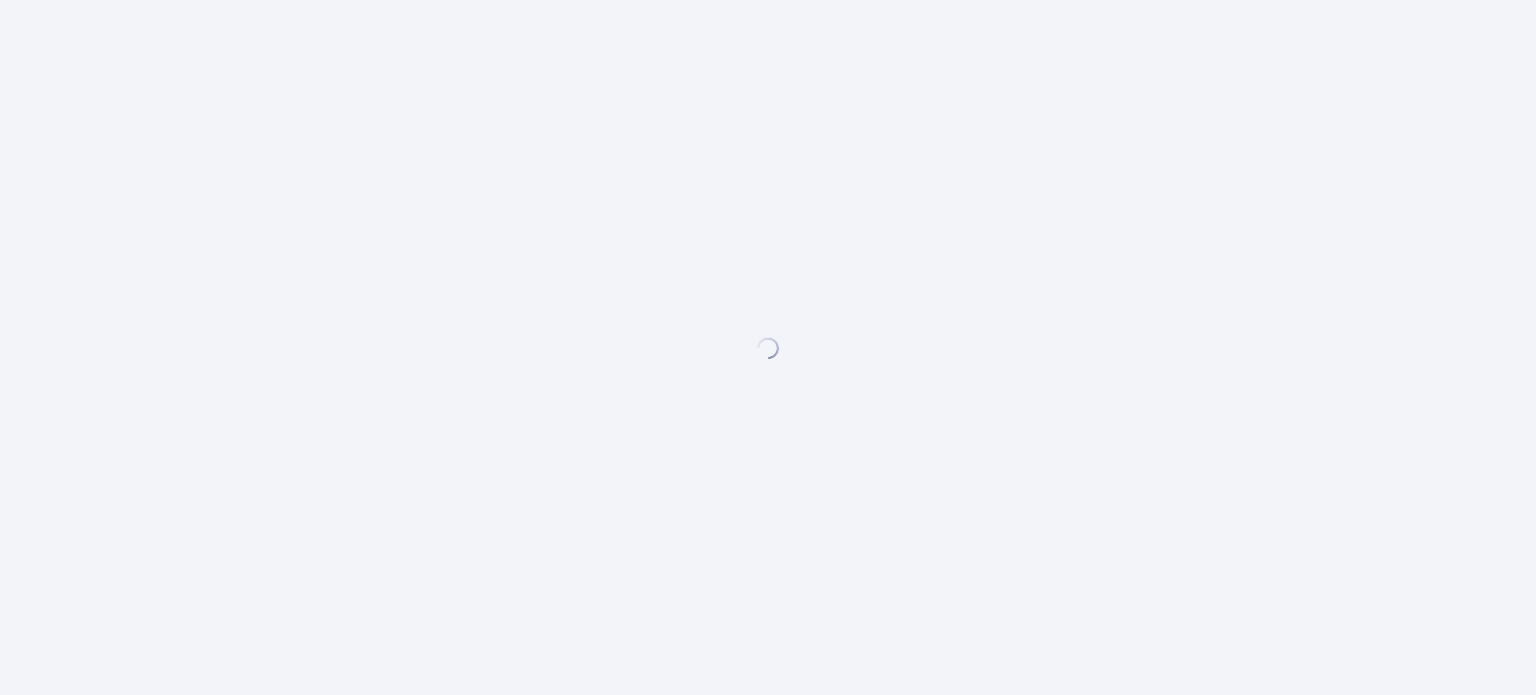 scroll, scrollTop: 0, scrollLeft: 0, axis: both 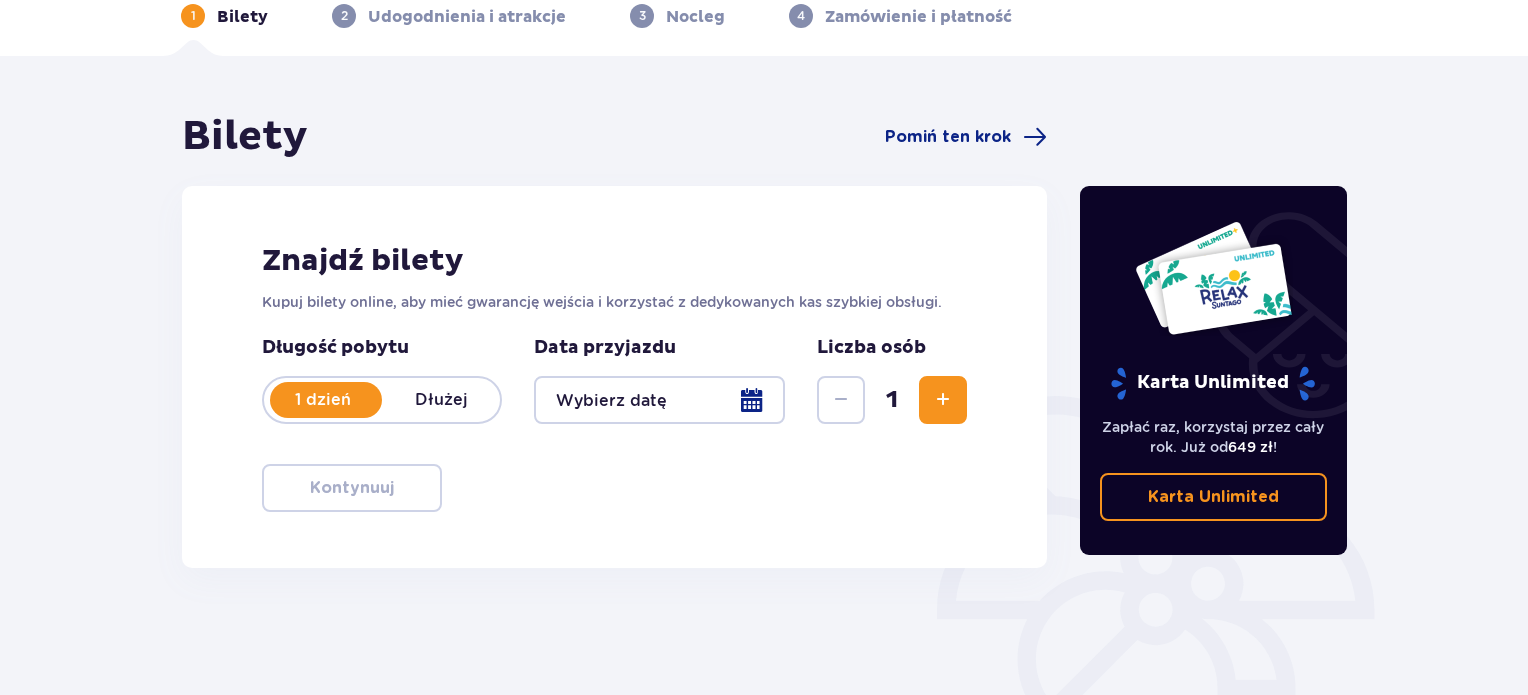 click on "Dłużej" at bounding box center [441, 400] 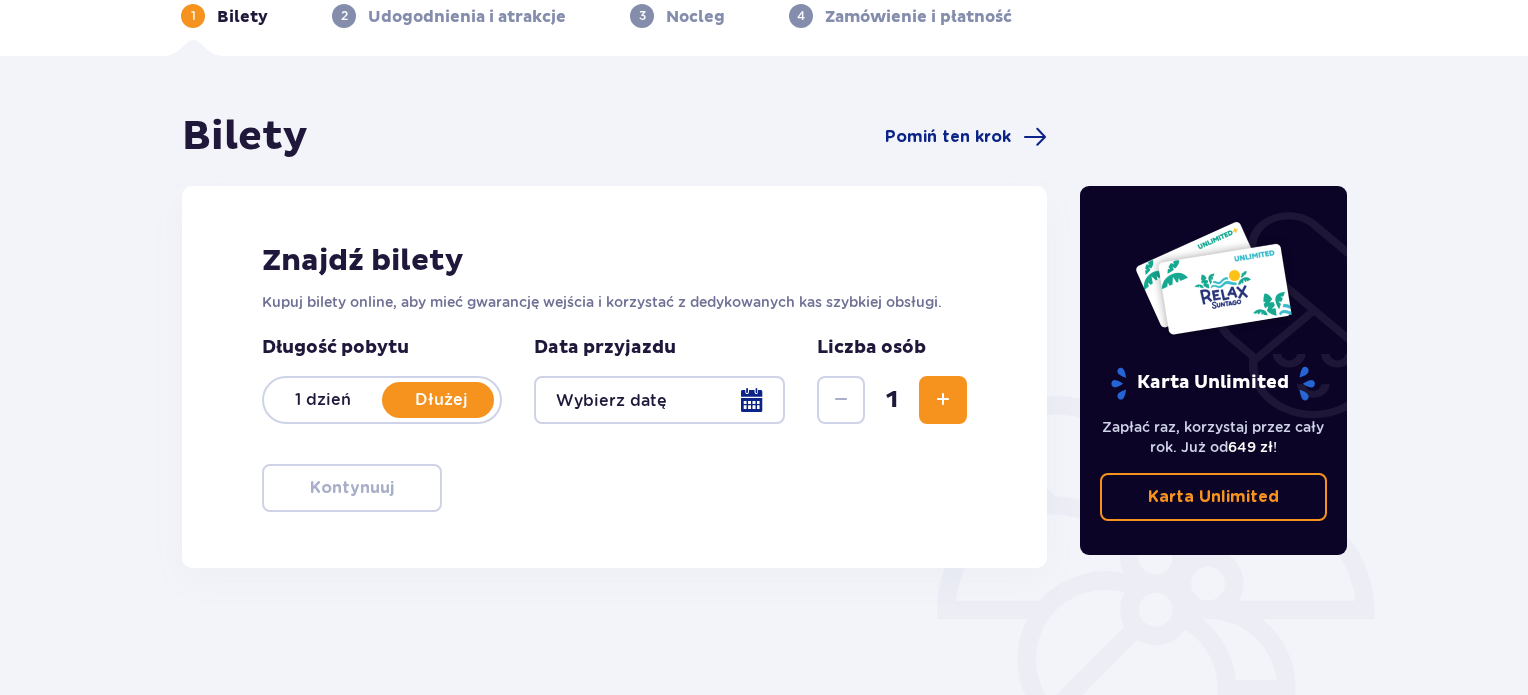 click at bounding box center (659, 400) 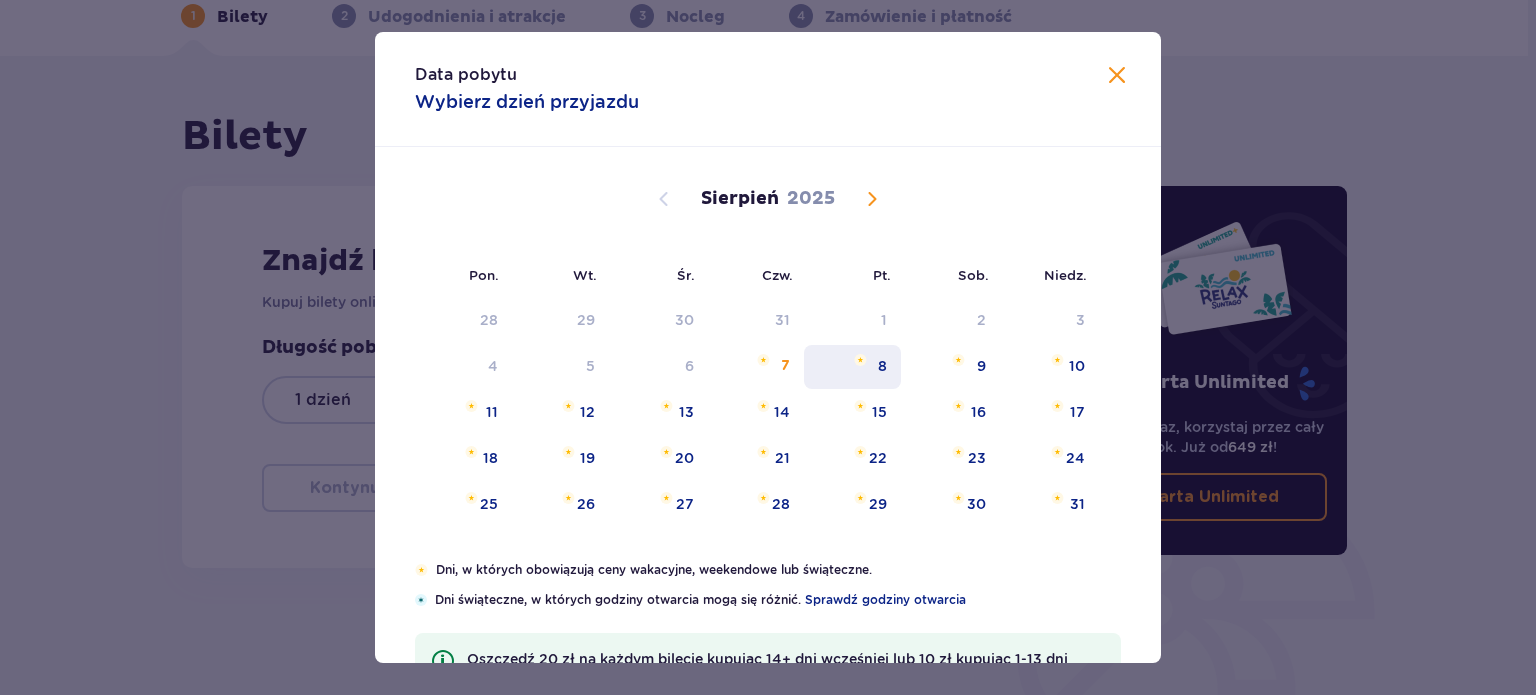 click on "8" at bounding box center [882, 366] 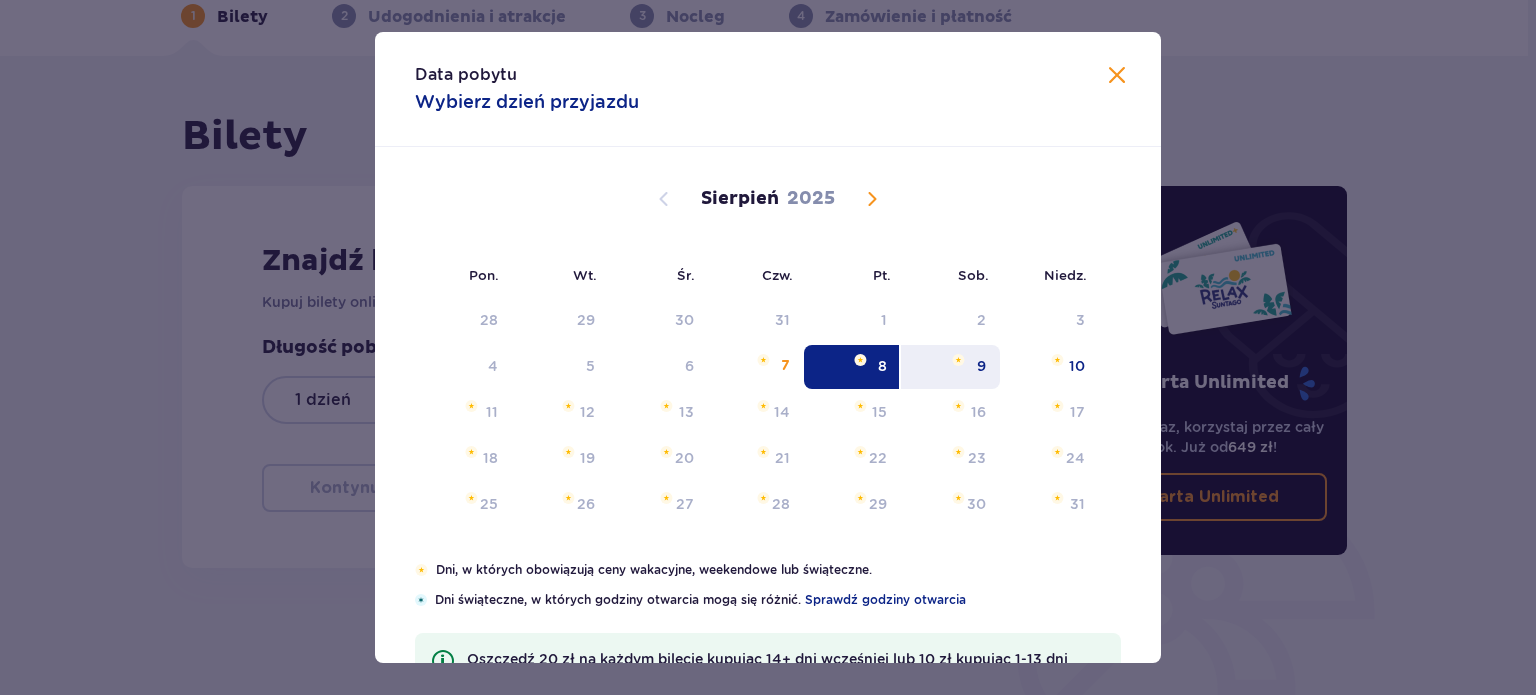 click on "9" at bounding box center (950, 367) 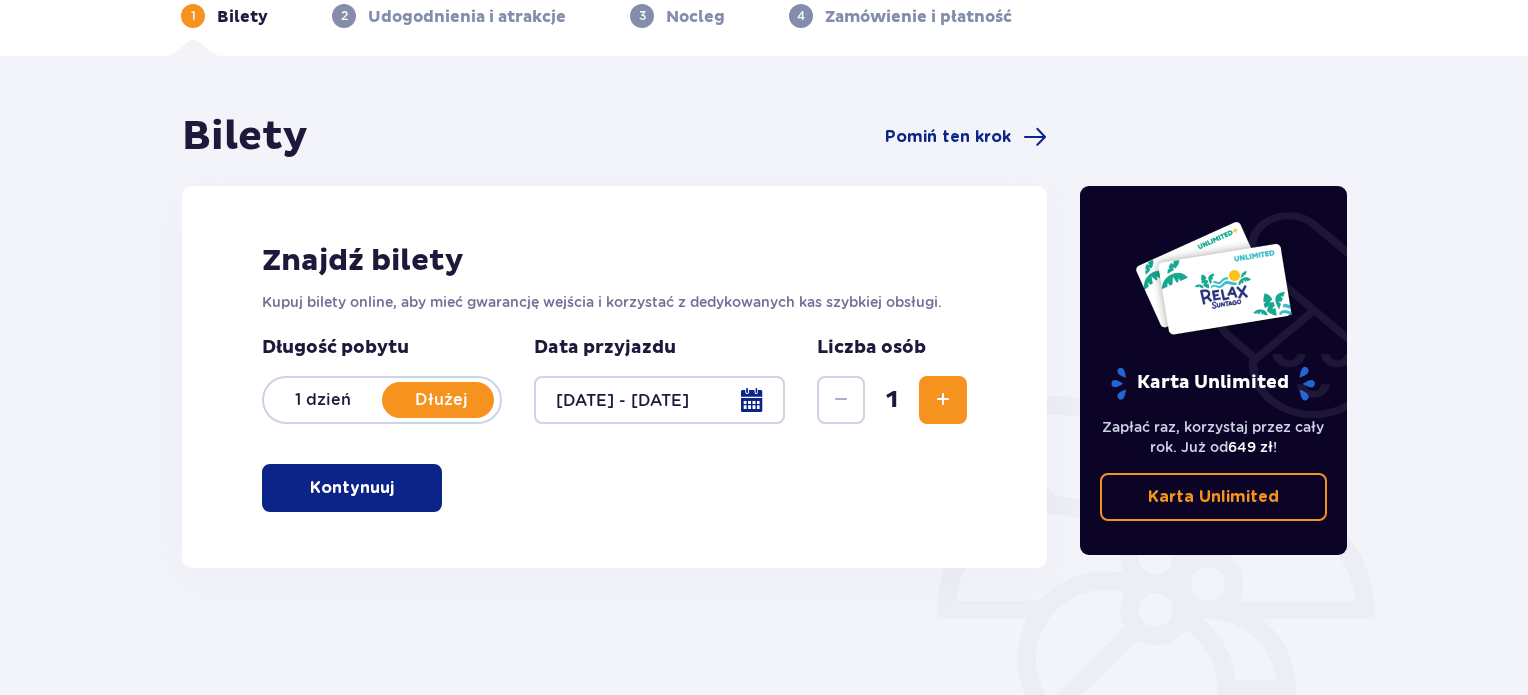 click at bounding box center (943, 400) 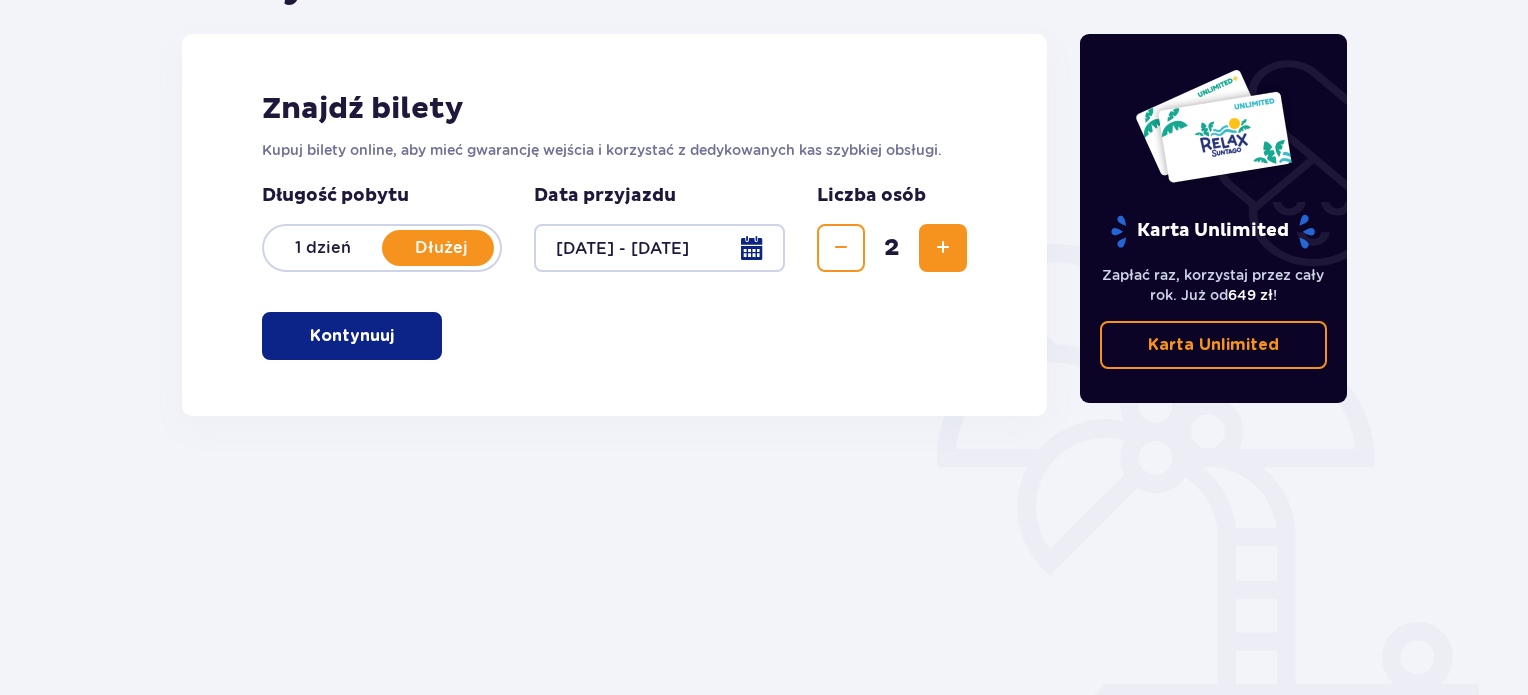scroll, scrollTop: 324, scrollLeft: 0, axis: vertical 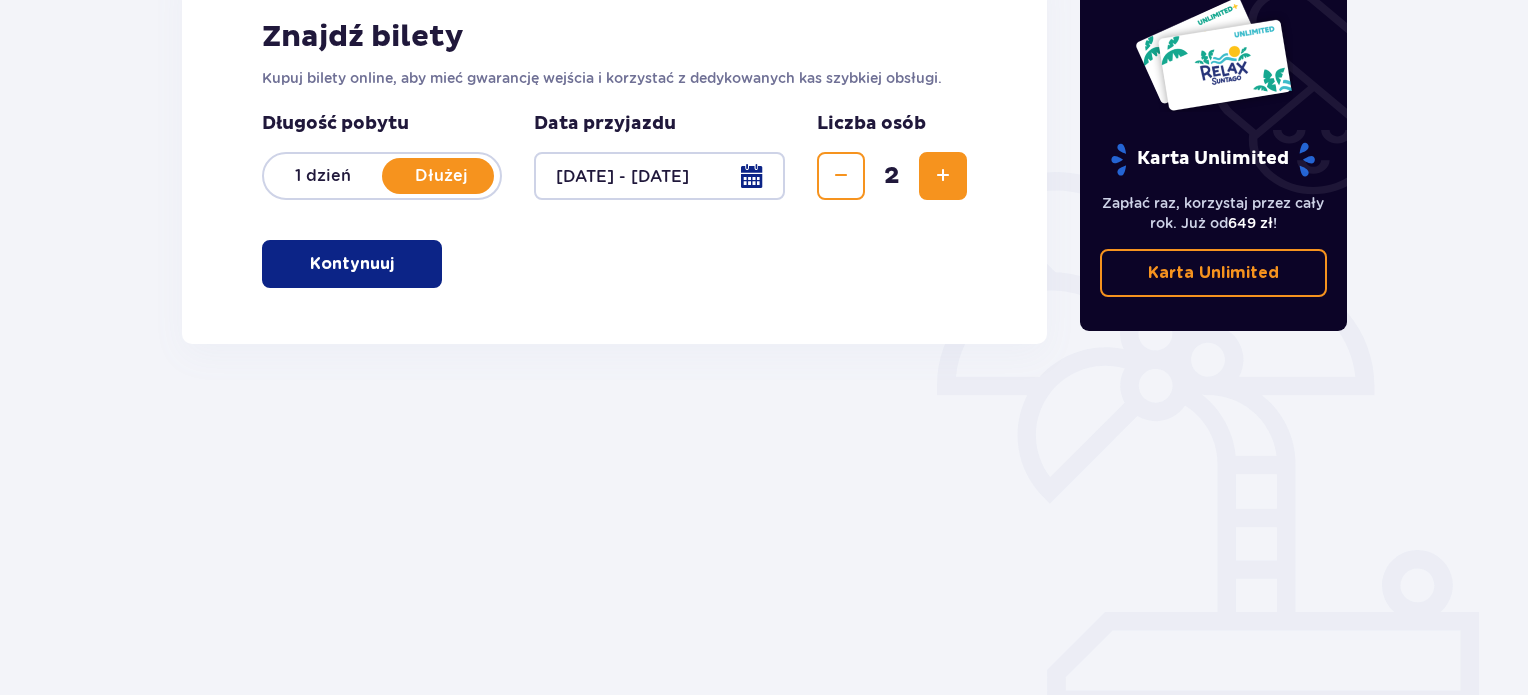 click on "Kontynuuj" at bounding box center [352, 264] 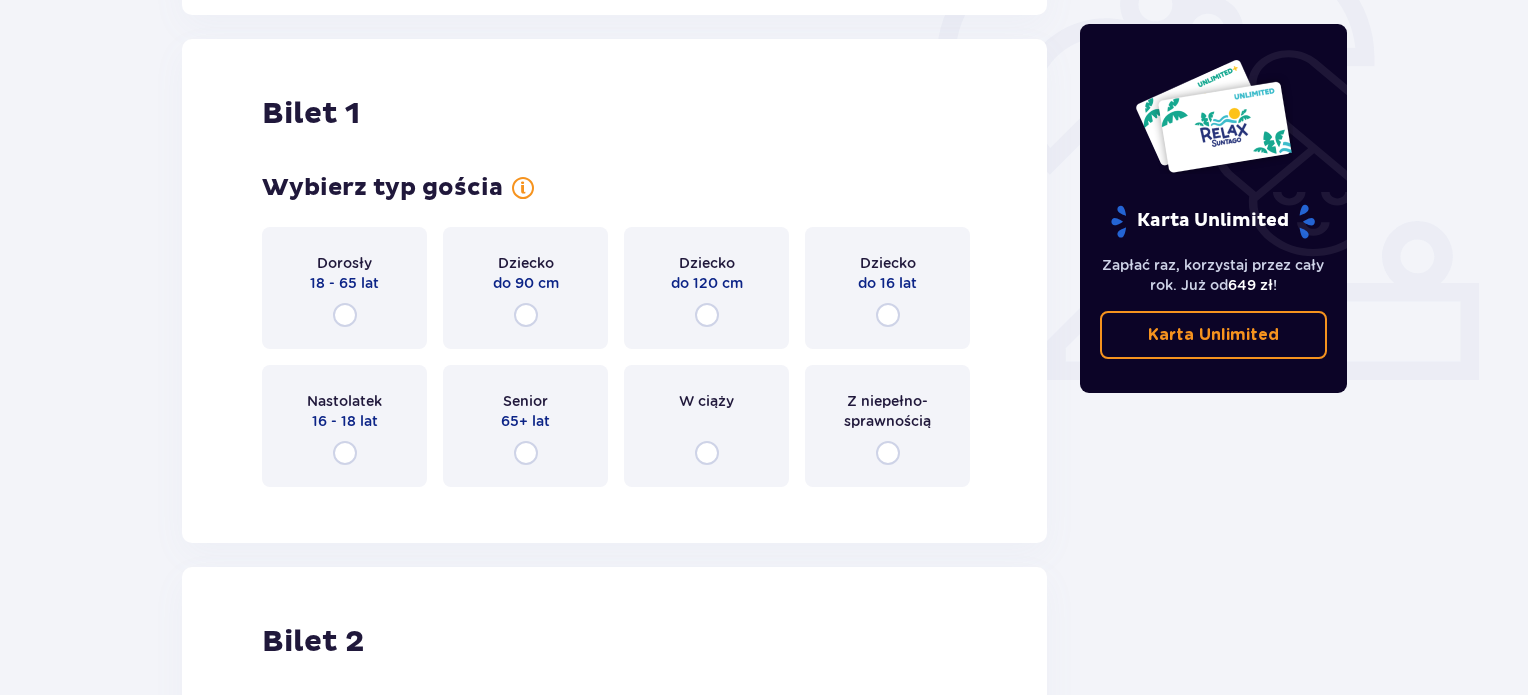 scroll, scrollTop: 668, scrollLeft: 0, axis: vertical 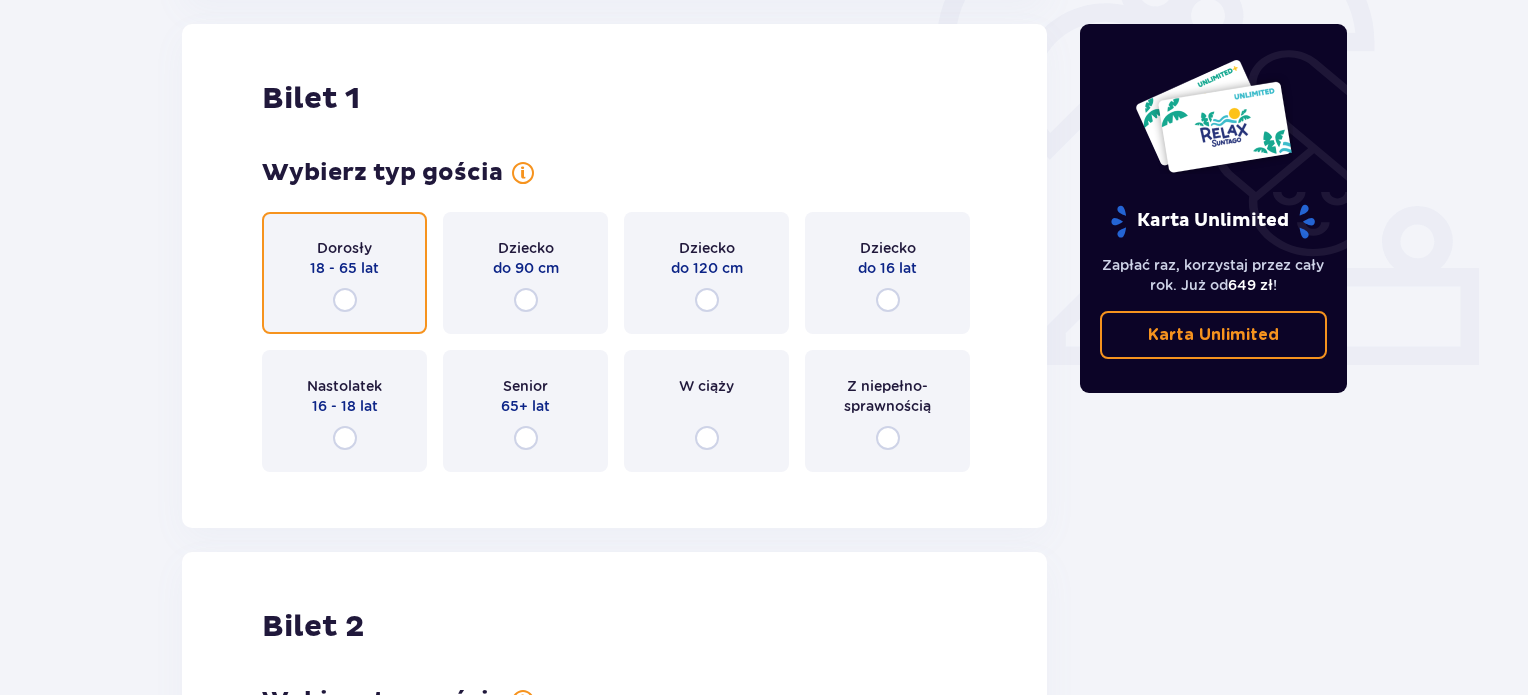 click at bounding box center (345, 300) 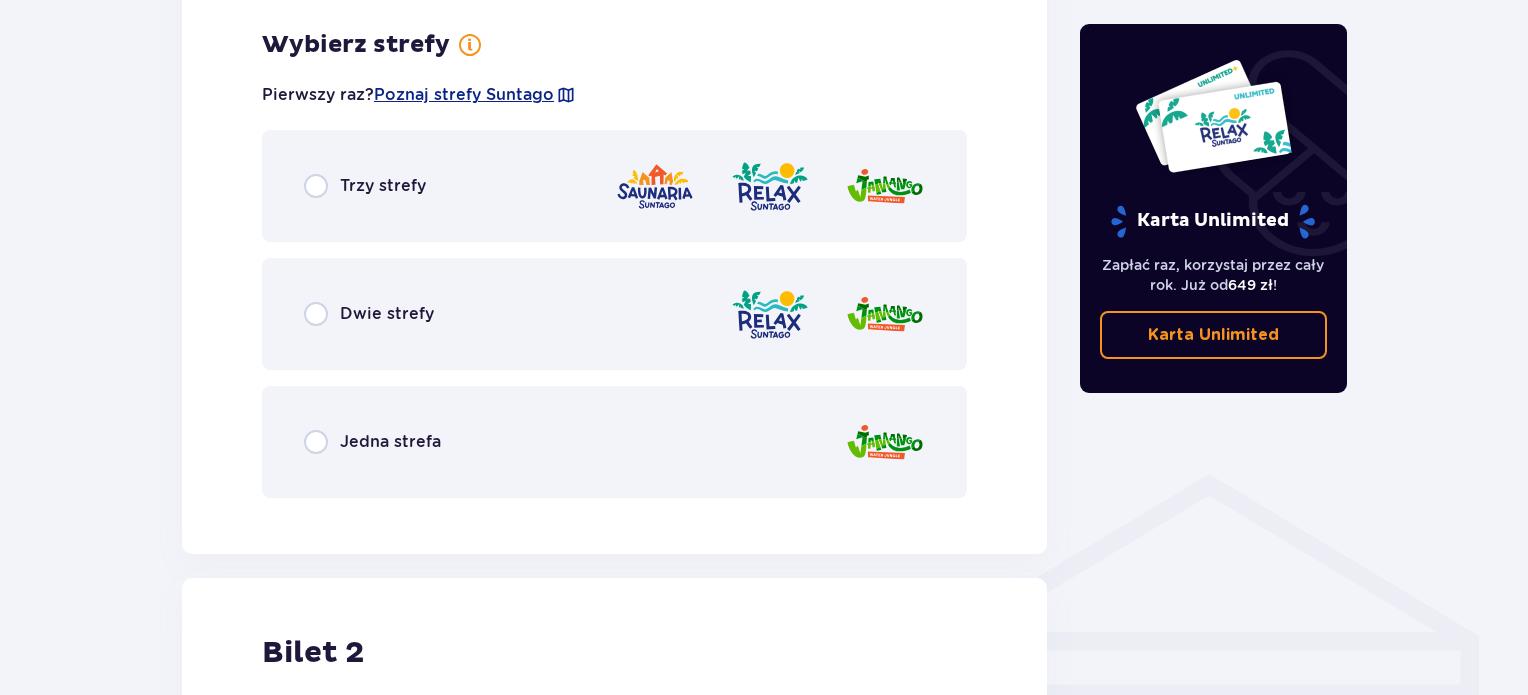 scroll, scrollTop: 1156, scrollLeft: 0, axis: vertical 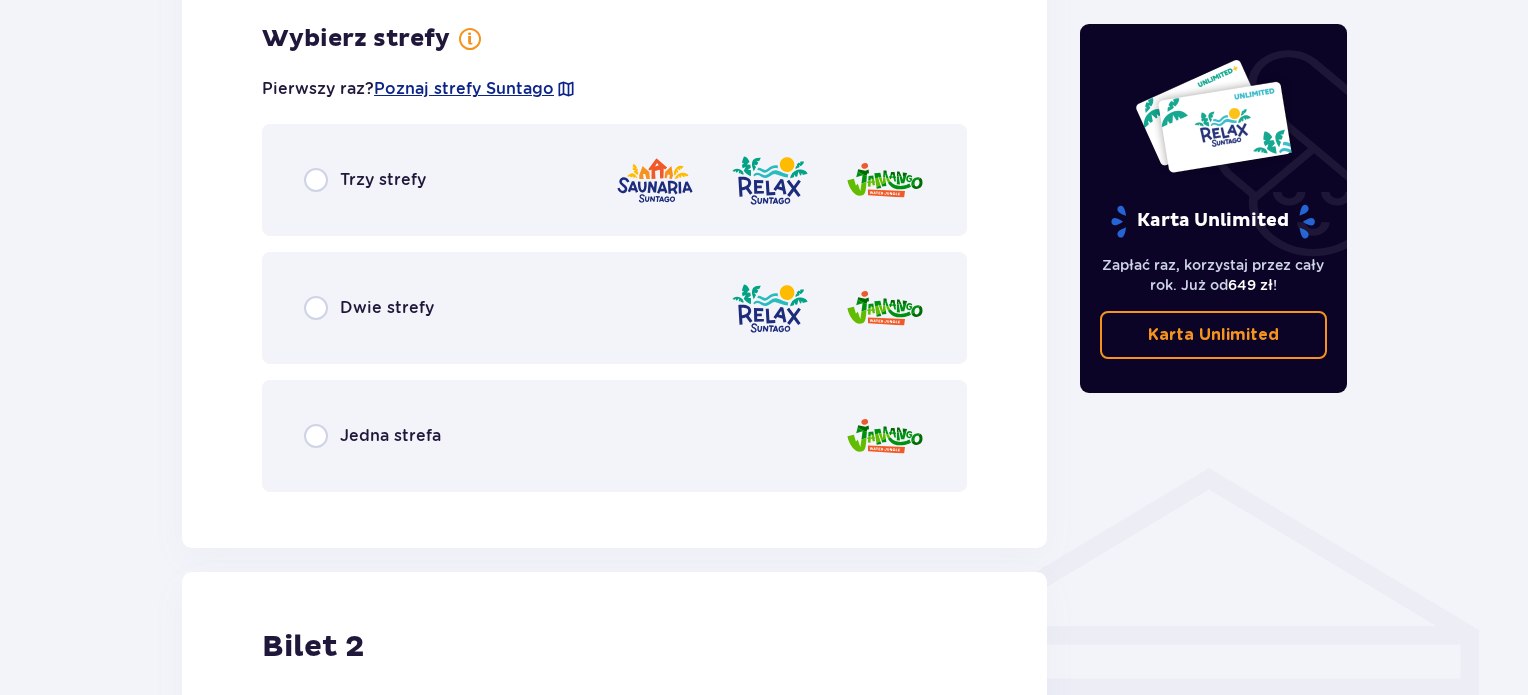 click on "Jedna strefa" at bounding box center (614, 436) 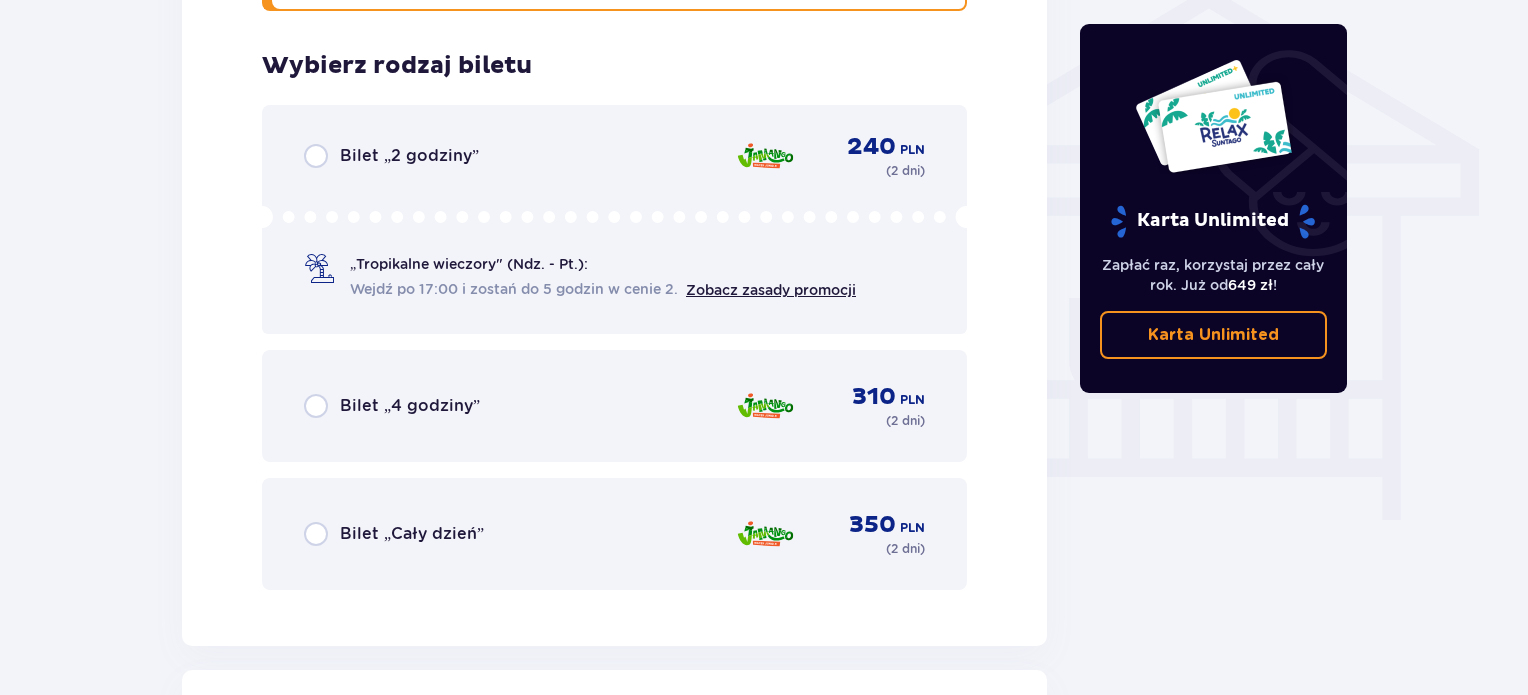 scroll, scrollTop: 1664, scrollLeft: 0, axis: vertical 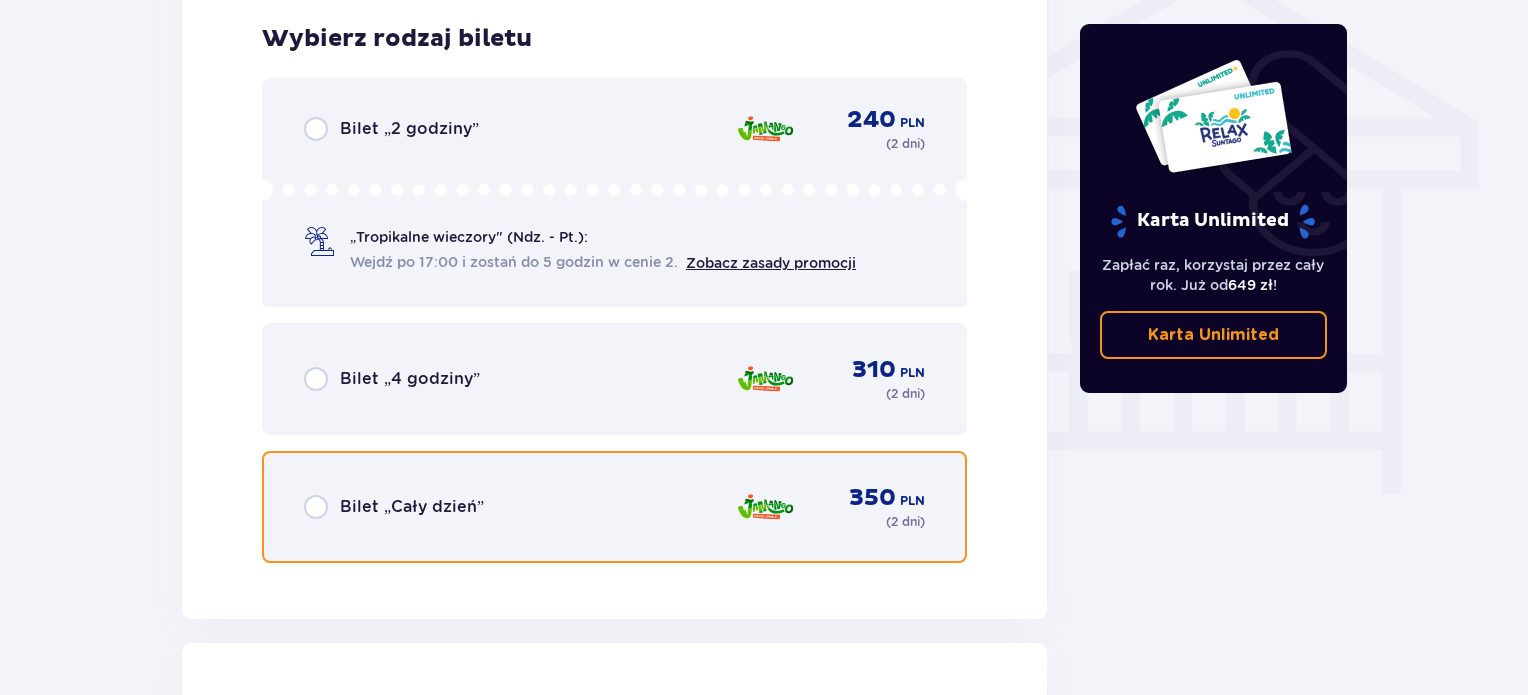 click at bounding box center (316, 507) 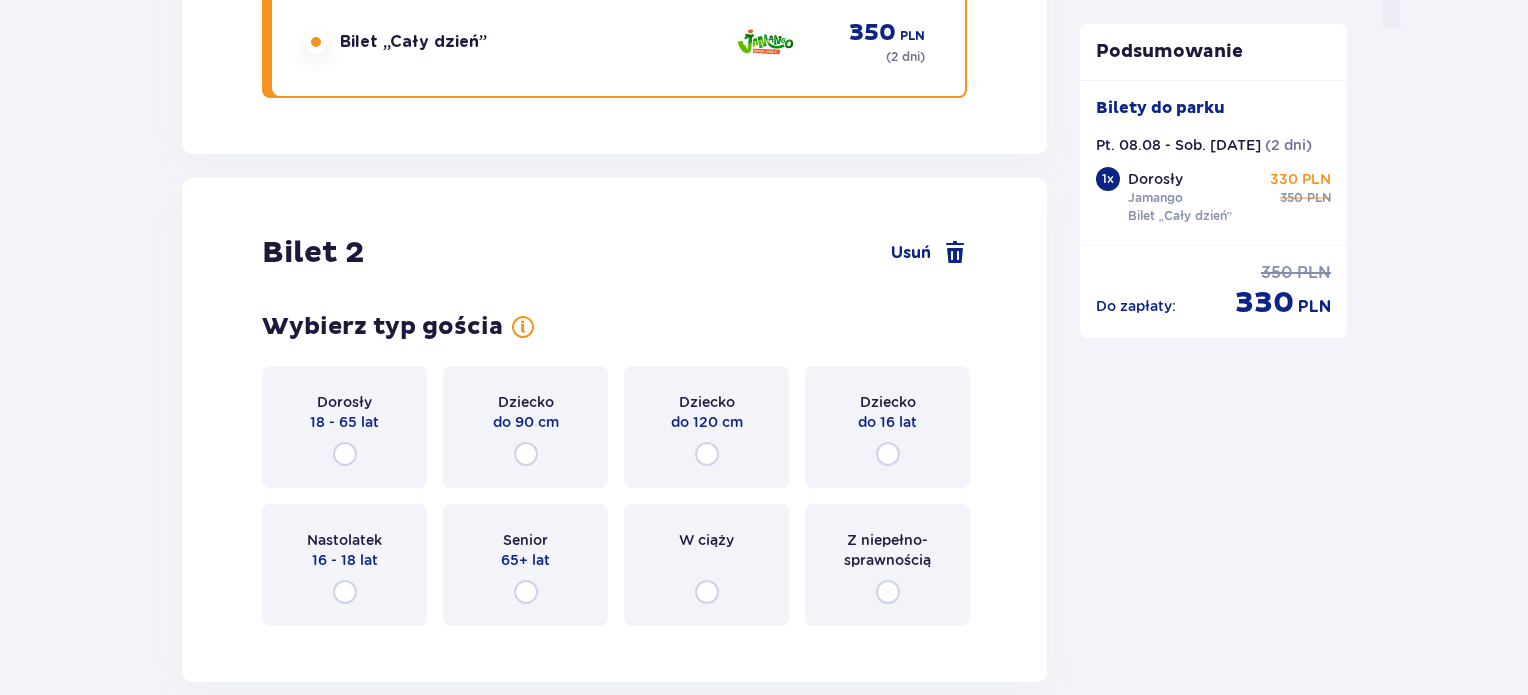 scroll, scrollTop: 2282, scrollLeft: 0, axis: vertical 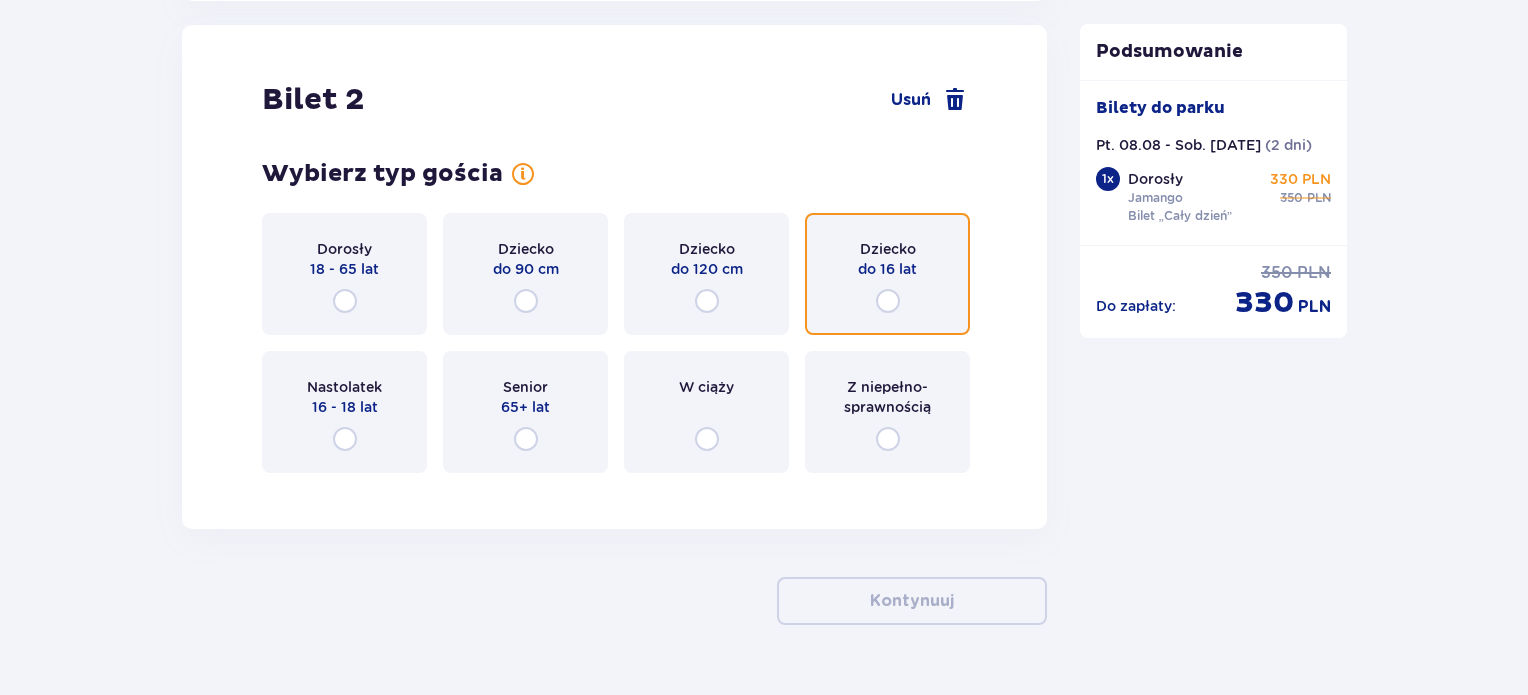 click at bounding box center (888, 301) 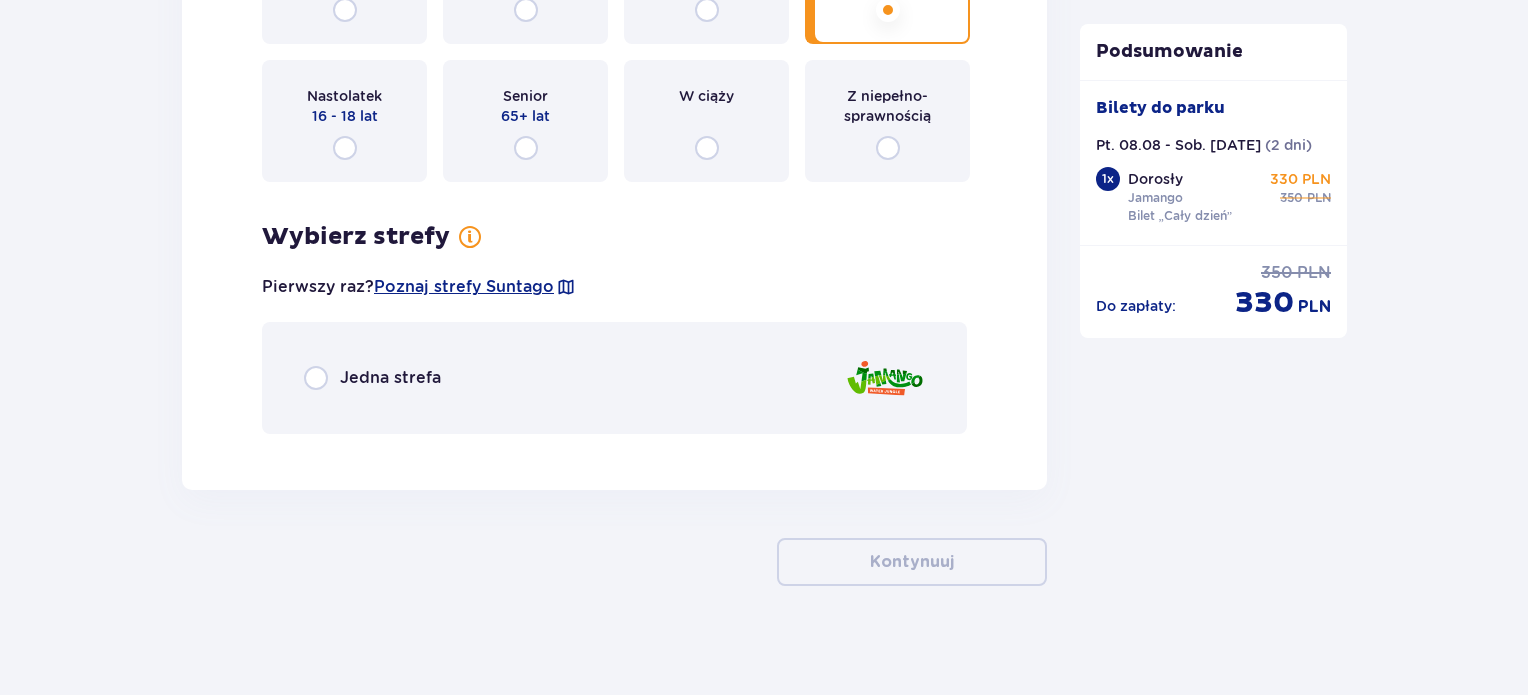 scroll, scrollTop: 2583, scrollLeft: 0, axis: vertical 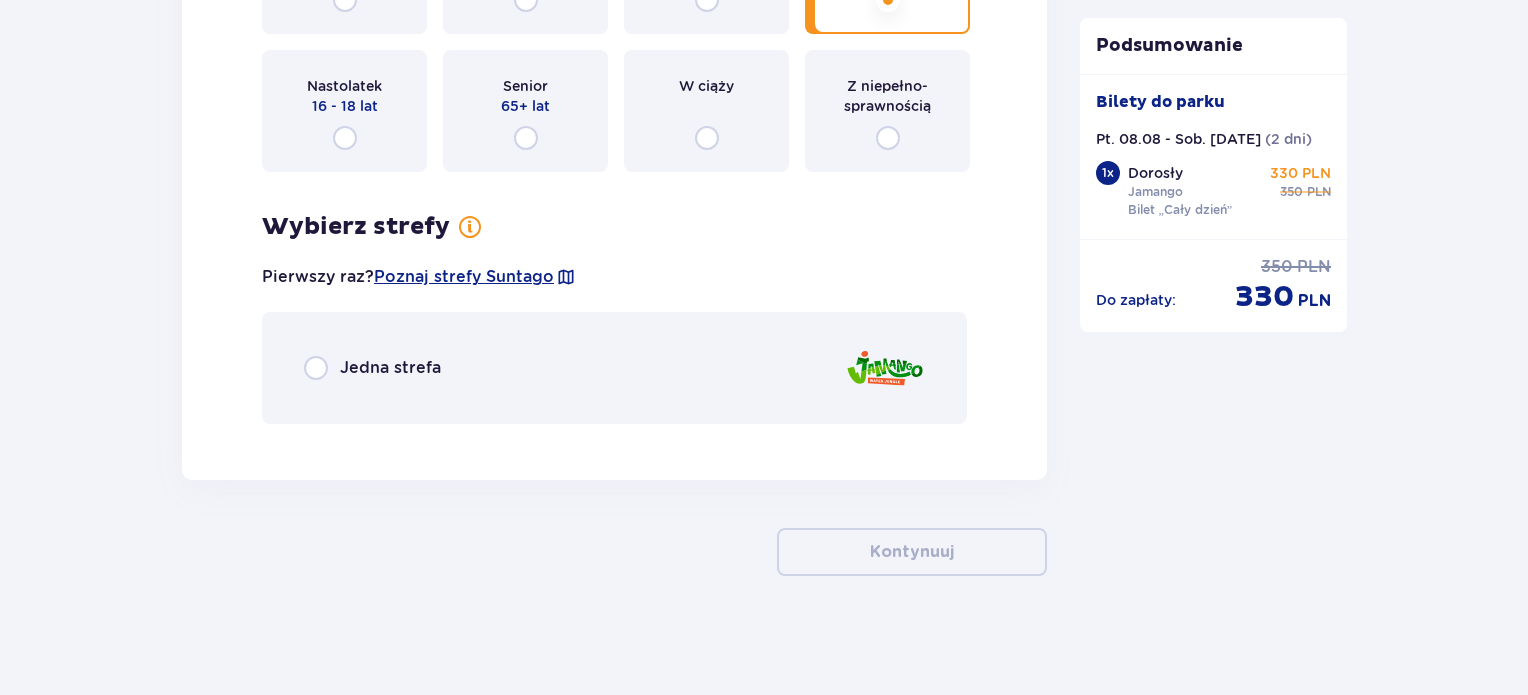 click on "Jedna strefa" at bounding box center (614, 368) 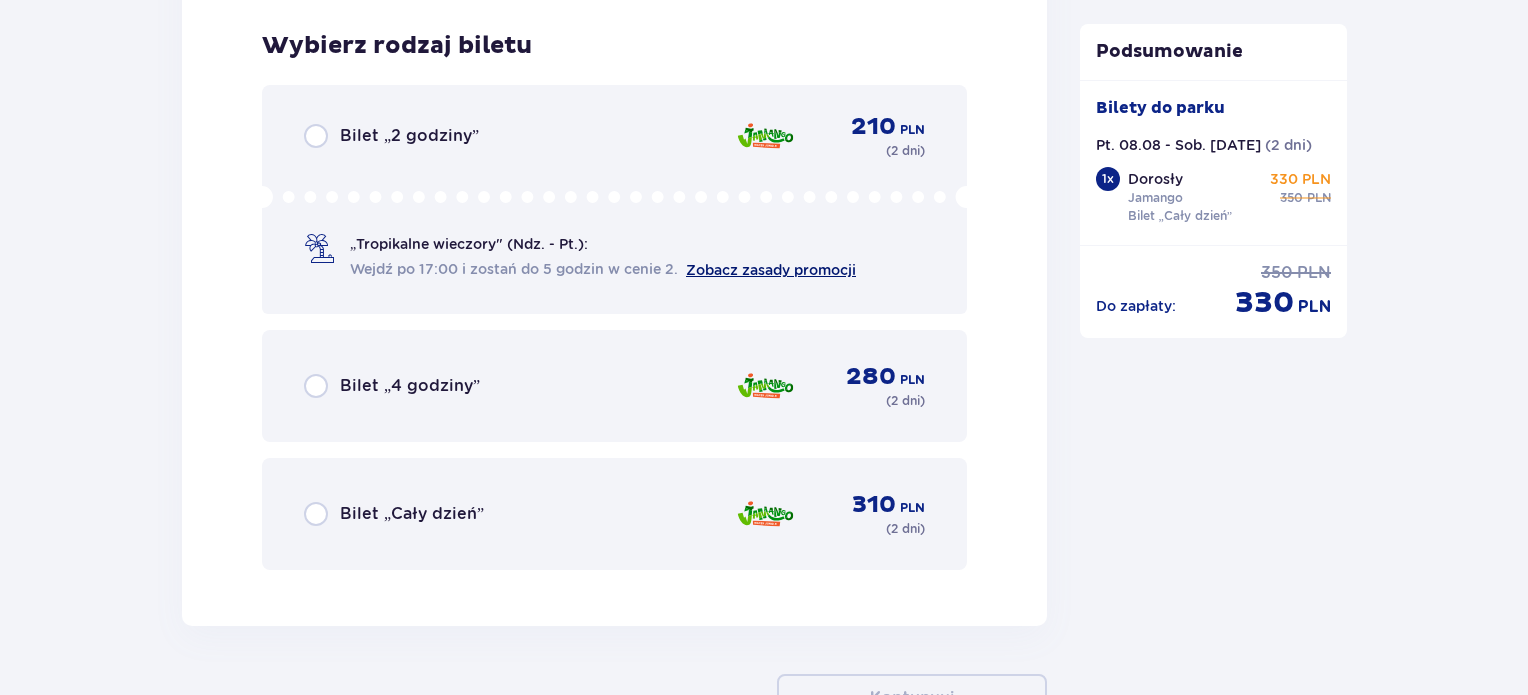 scroll, scrollTop: 3022, scrollLeft: 0, axis: vertical 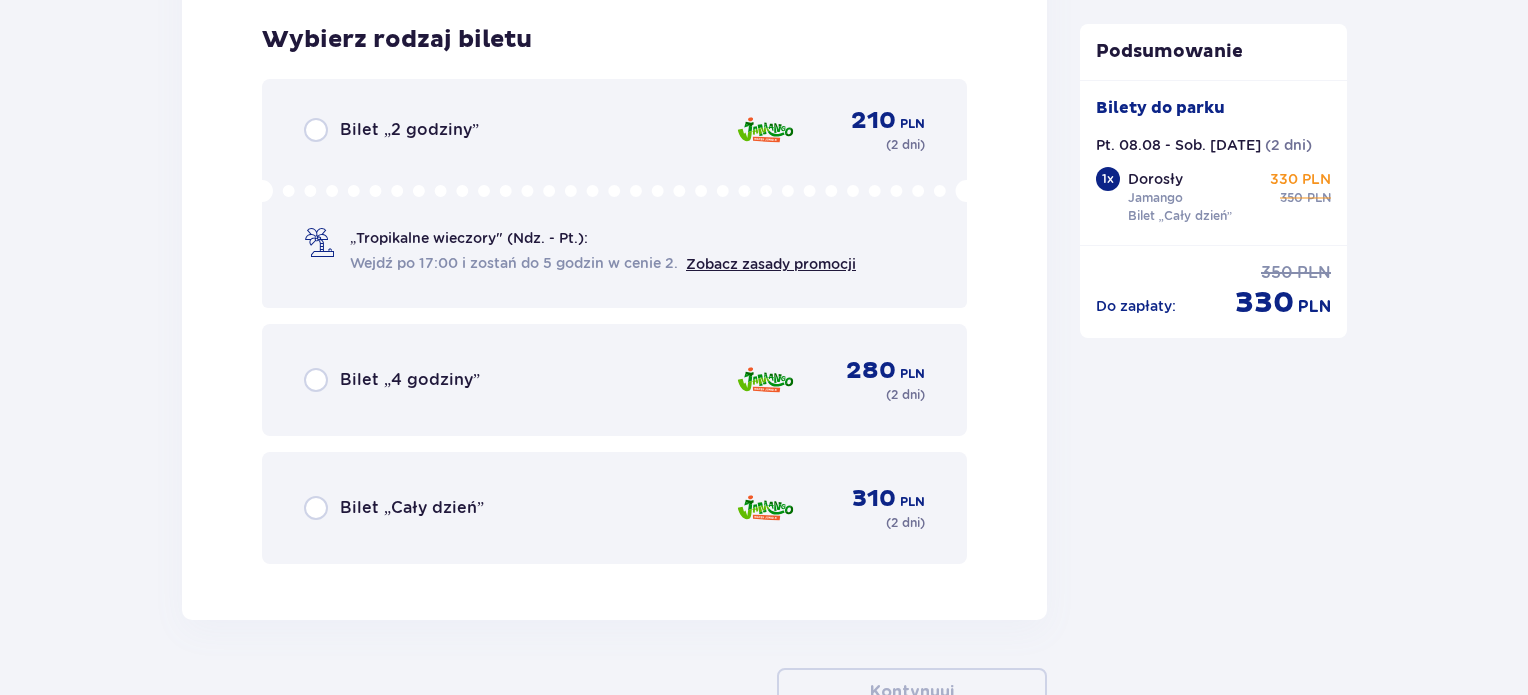 click on "Bilet „Cały dzień”   310 PLN ( 2 dni )" at bounding box center [614, 508] 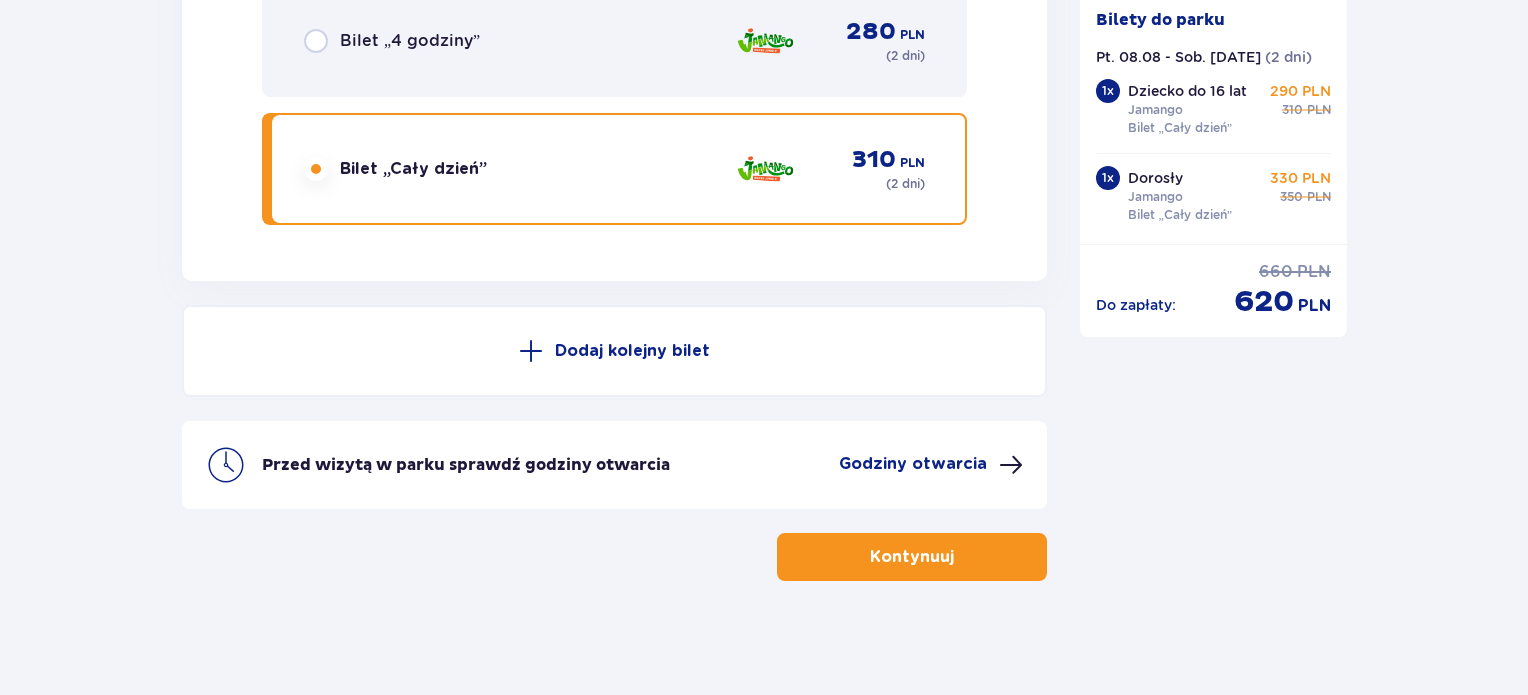 scroll, scrollTop: 3364, scrollLeft: 0, axis: vertical 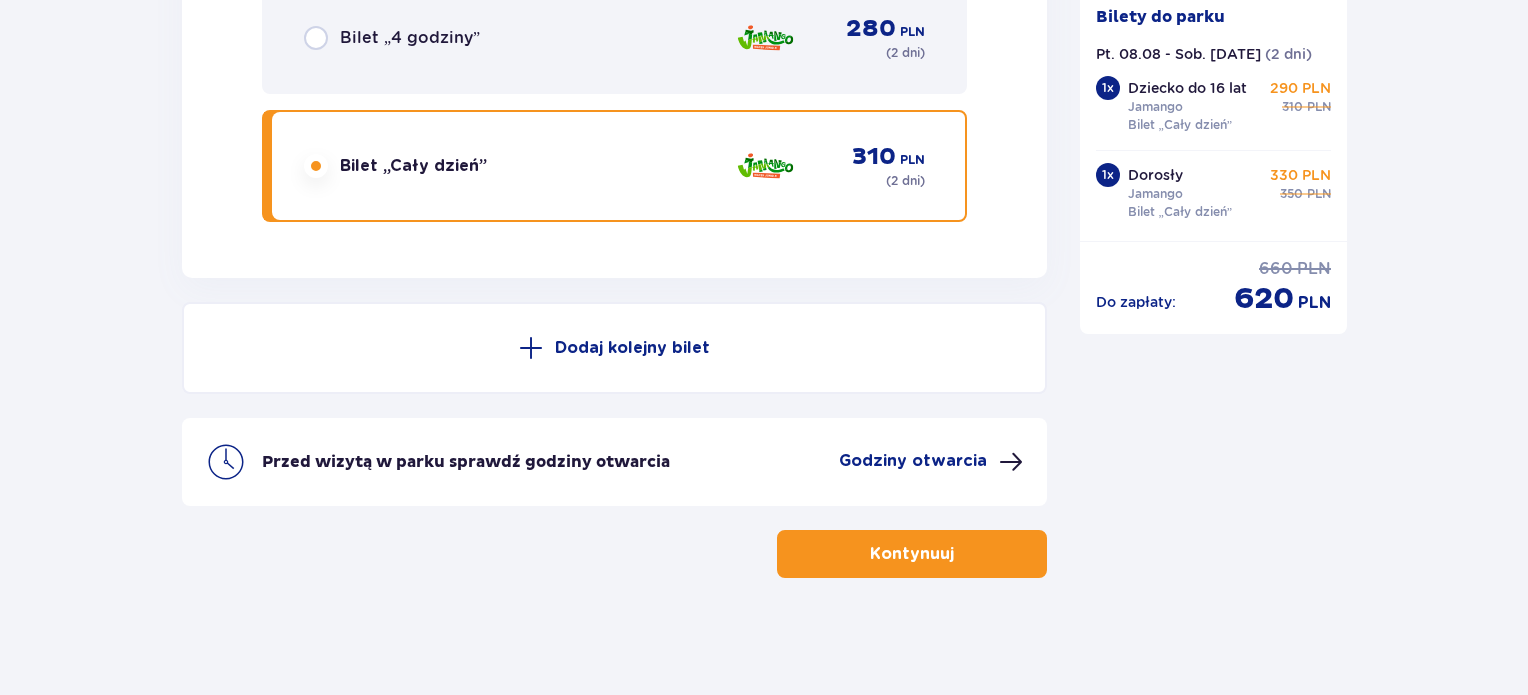 click on "Kontynuuj" at bounding box center (912, 554) 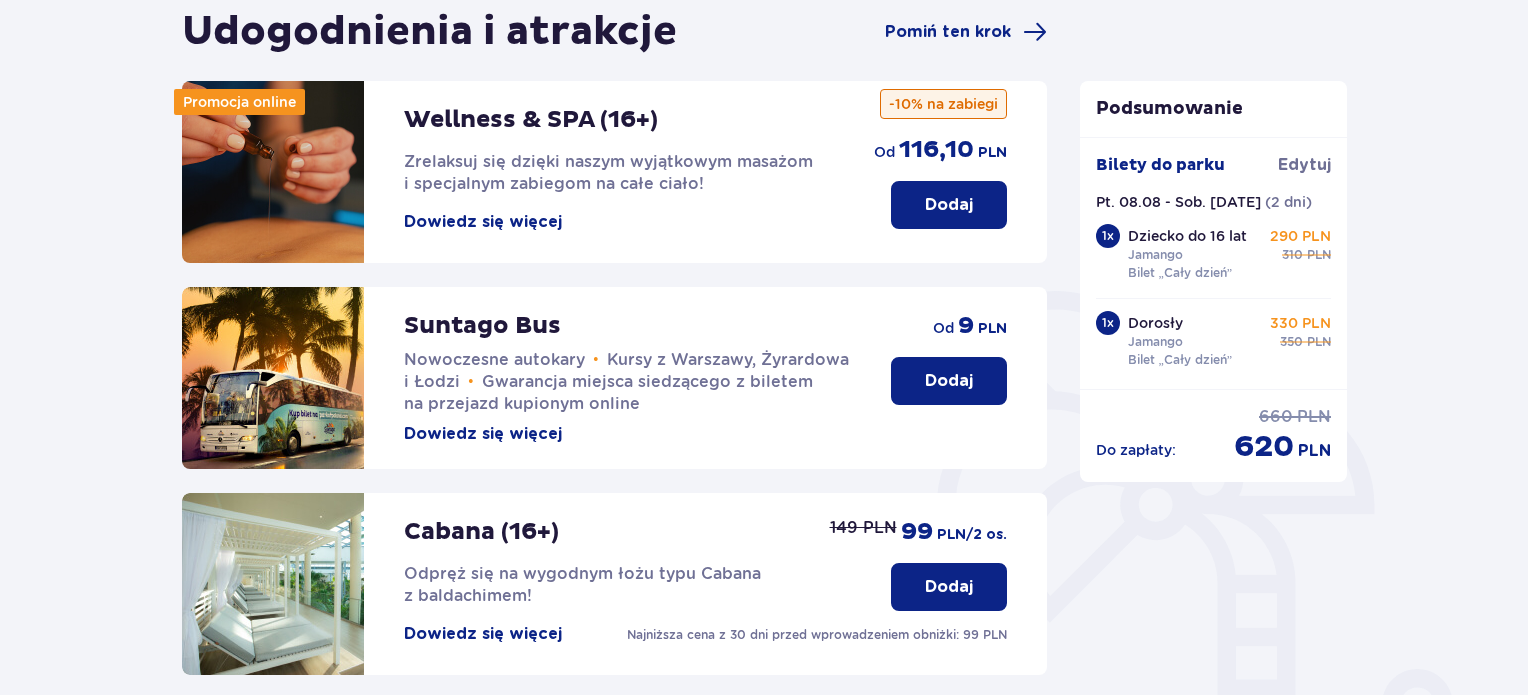 scroll, scrollTop: 200, scrollLeft: 0, axis: vertical 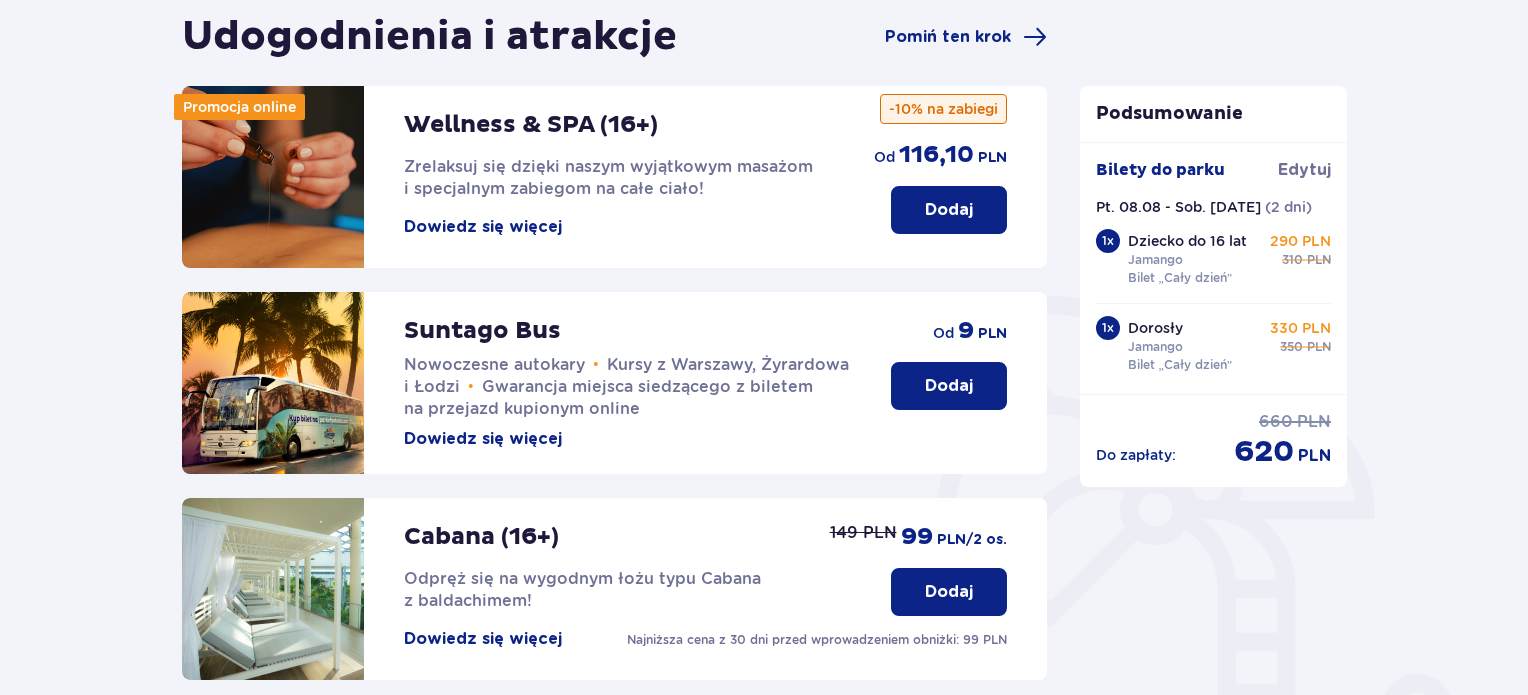 drag, startPoint x: 438, startPoint y: 230, endPoint x: 504, endPoint y: 240, distance: 66.75328 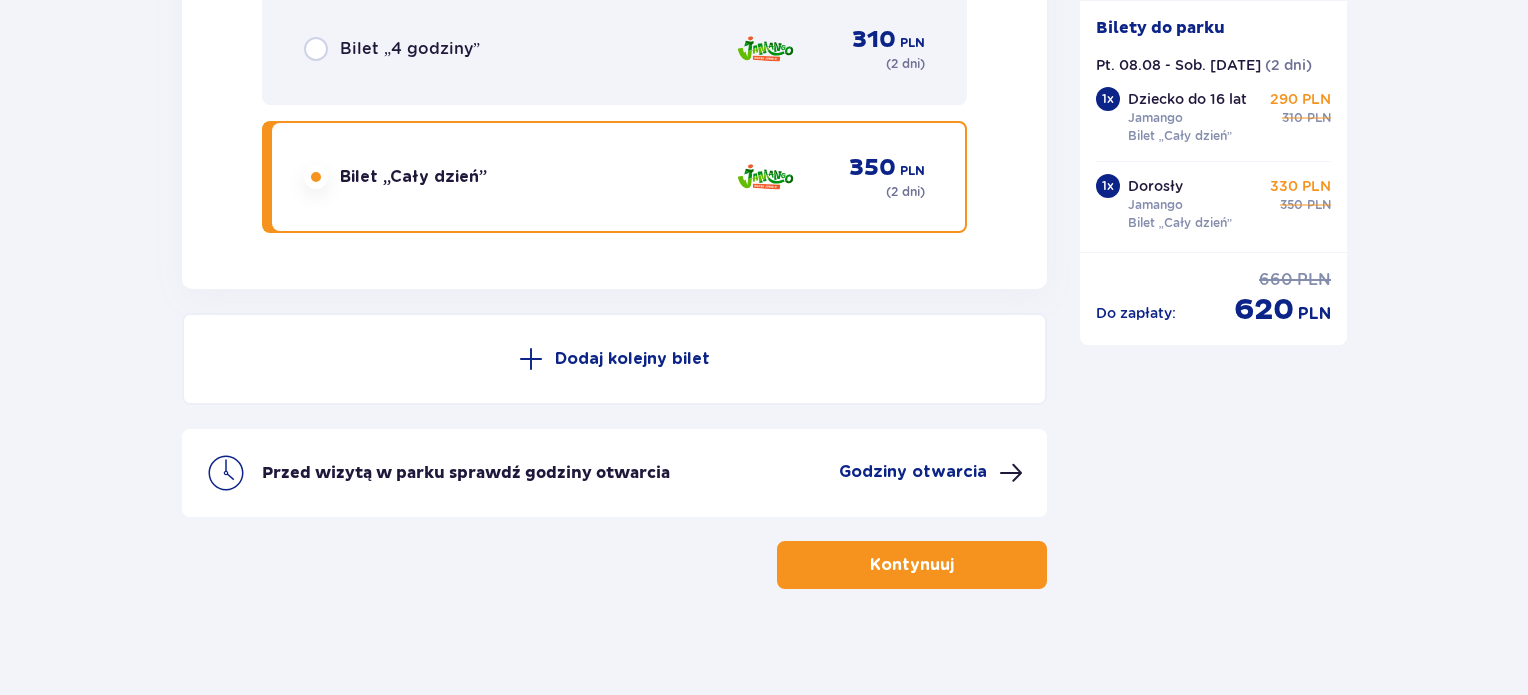 scroll, scrollTop: 3364, scrollLeft: 0, axis: vertical 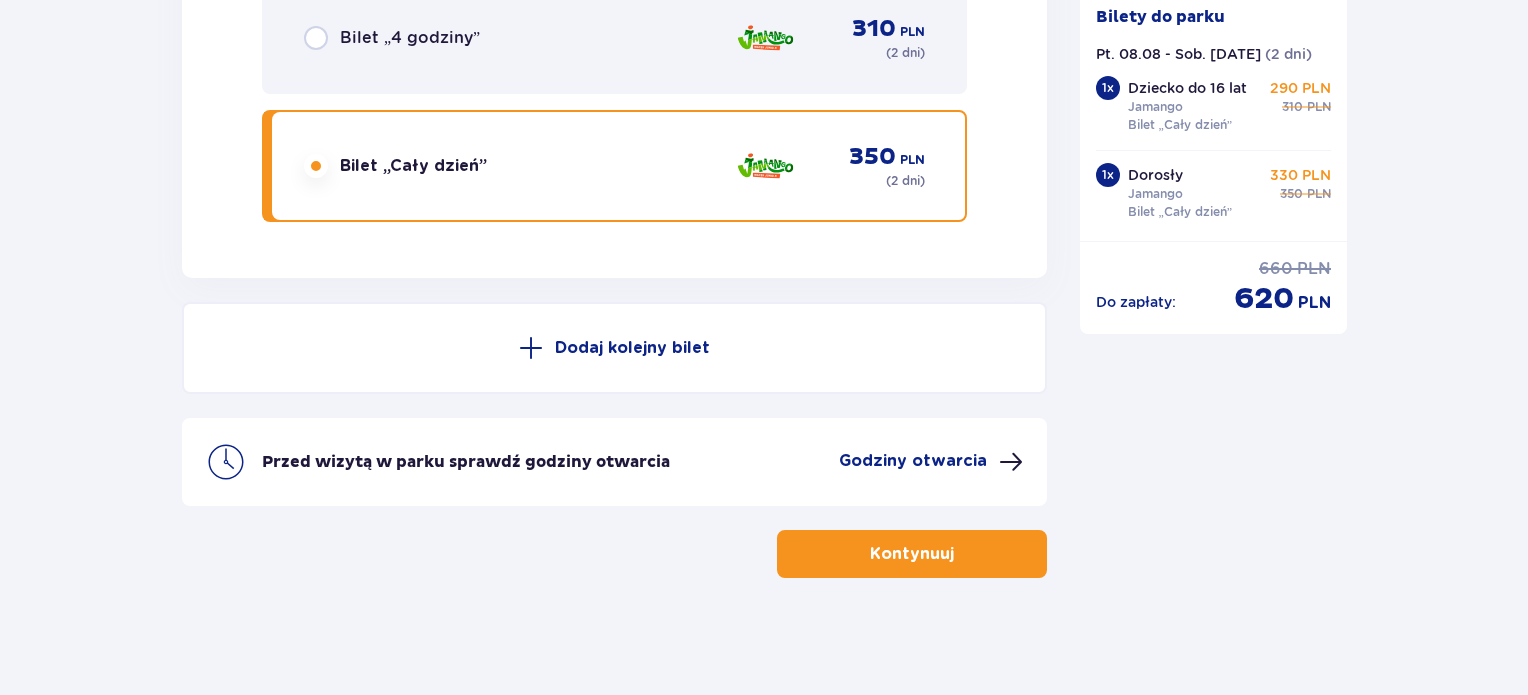 click on "Kontynuuj" at bounding box center (912, 554) 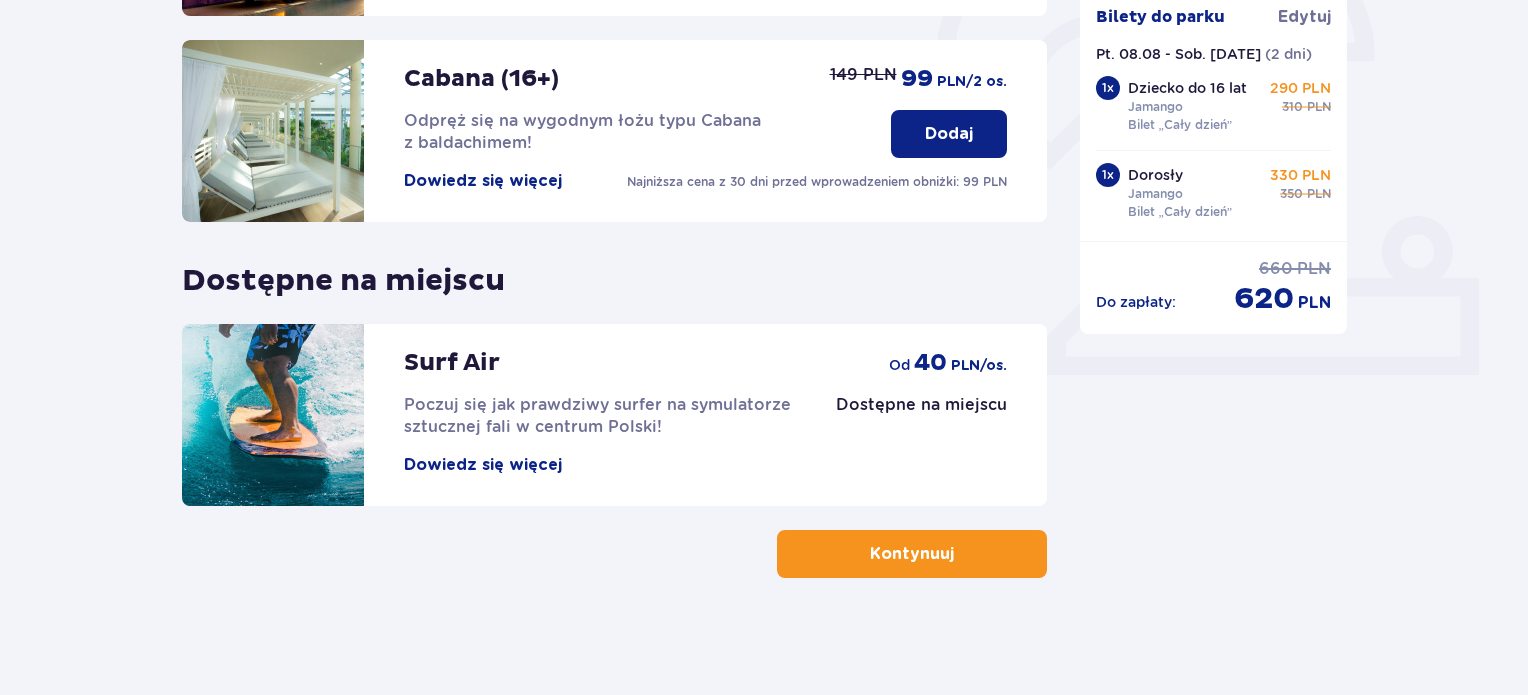 scroll, scrollTop: 660, scrollLeft: 0, axis: vertical 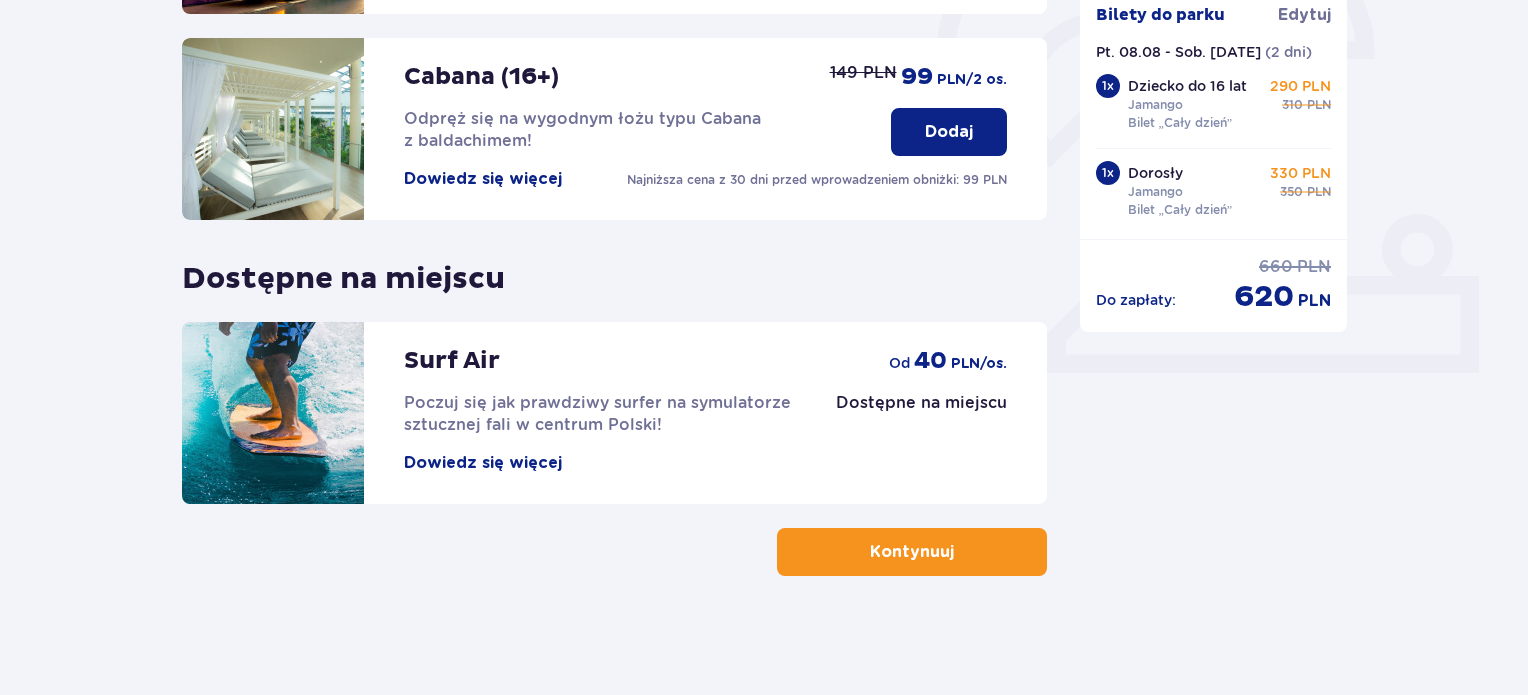 click on "Udogodnienia i atrakcje Pomiń ten krok Promocja online Wellness & SPA (16+) Zrelaksuj się dzięki naszym wyjątkowym masażom i specjalnym zabiegom na całe ciało! Dowiedz się więcej Dodaj od 116,10 PLN -10% na zabiegi Suntago Bus Nowoczesne autokary • Kursy z Warszawy, Żyrardowa i Łodzi • Gwarancja miejsca siedzącego z biletem na przejazd kupionym online Dowiedz się więcej Dodaj od 9 PLN Cabana (16+) Odpręż się na wygodnym łożu typu Cabana z baldachimem! Dowiedz się więcej Najniższa cena z 30 dni przed wprowadzeniem obniżki:   99 PLN Dodaj 149 PLN 99 PLN /2 os. Dostępne na miejscu Surf Air Poczuj się jak prawdziwy surfer na symulatorze sztucznej fali w centrum Polski! Dowiedz się więcej Dostępne na miejscu od 40 PLN /os. Kontynuuj Podsumowanie Bilety do parku Edytuj Pt. 08.08   - Sob. 09.08 ( 2 dni ) 1 x Dziecko do 16 lat Jamango Bilet „Cały dzień” 290 PLN 310 PLN 1 x Dorosły Jamango Bilet „Cały dzień” 330 PLN 350 PLN Do zapłaty : 660 PLN 620 PLN" at bounding box center (764, 96) 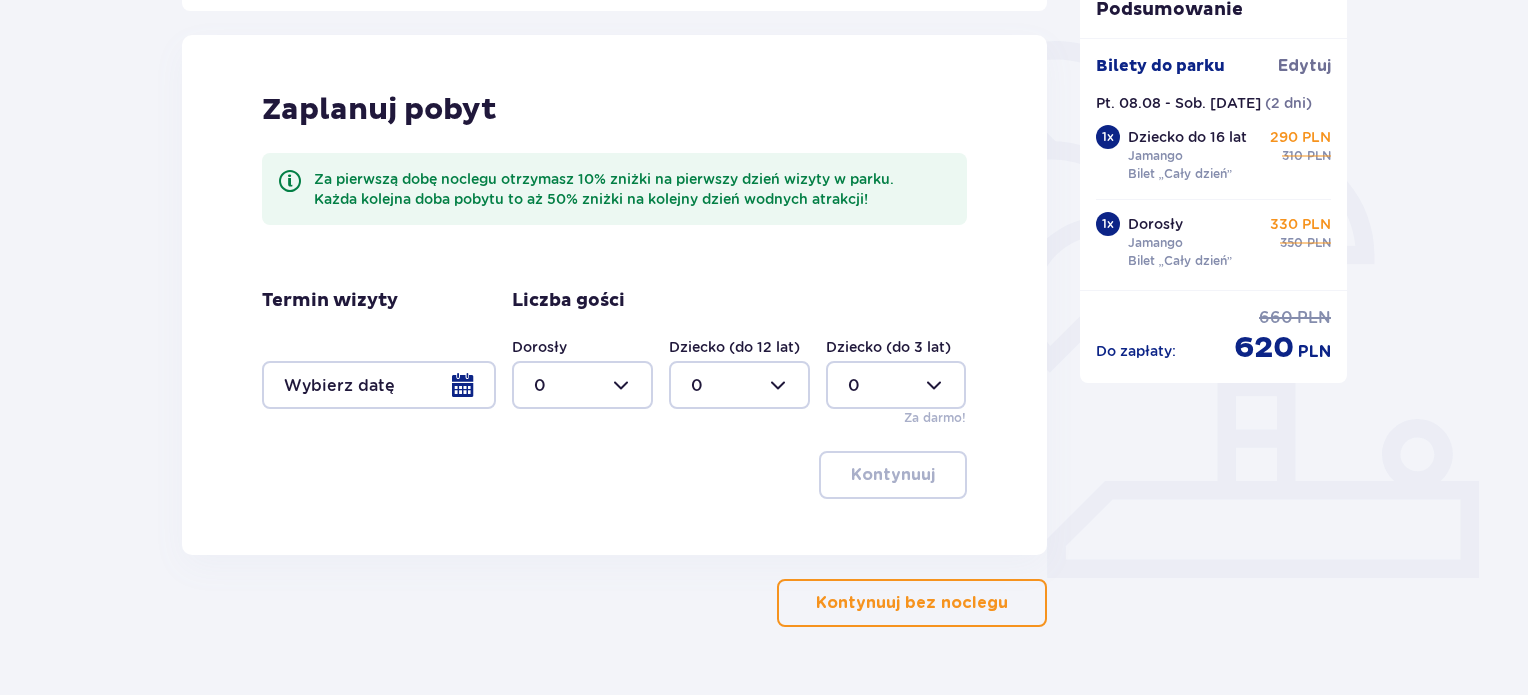 scroll, scrollTop: 507, scrollLeft: 0, axis: vertical 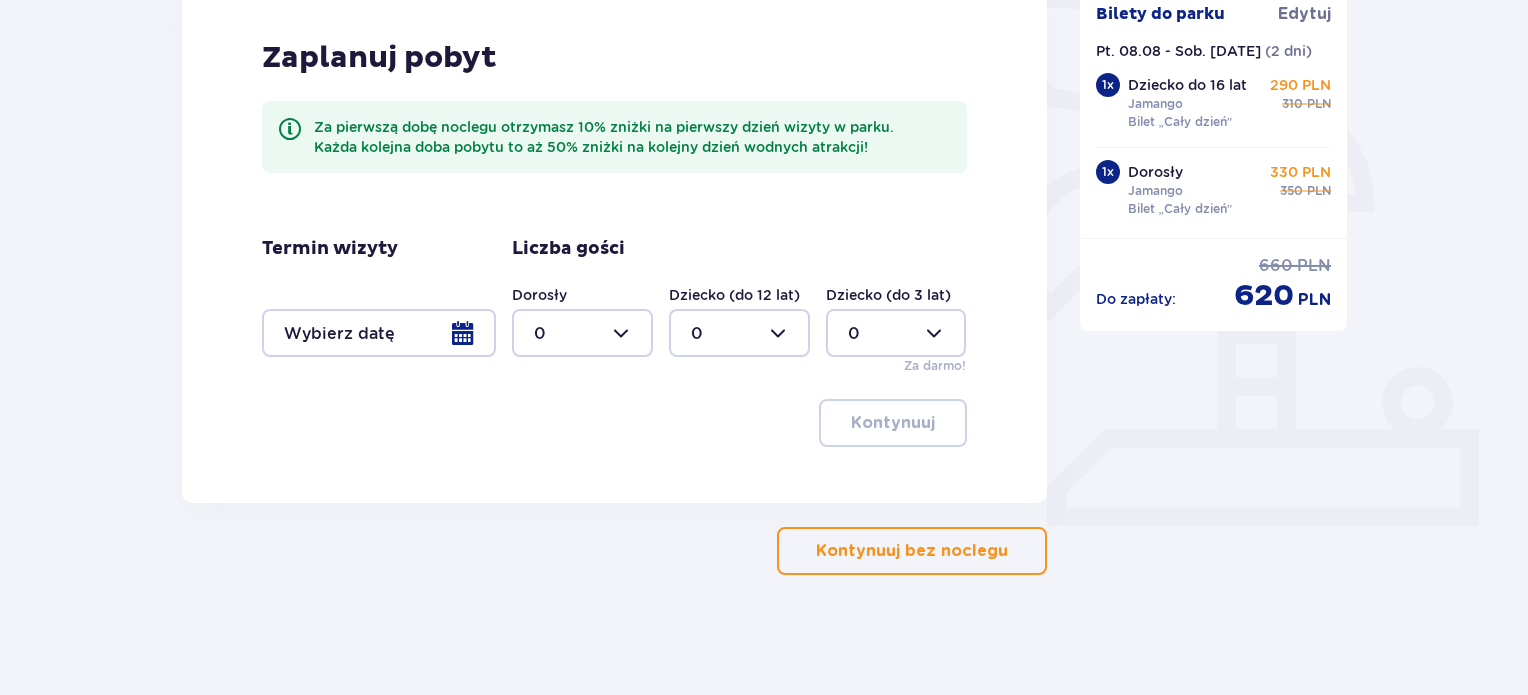 click on "Kontynuuj bez noclegu" at bounding box center [912, 551] 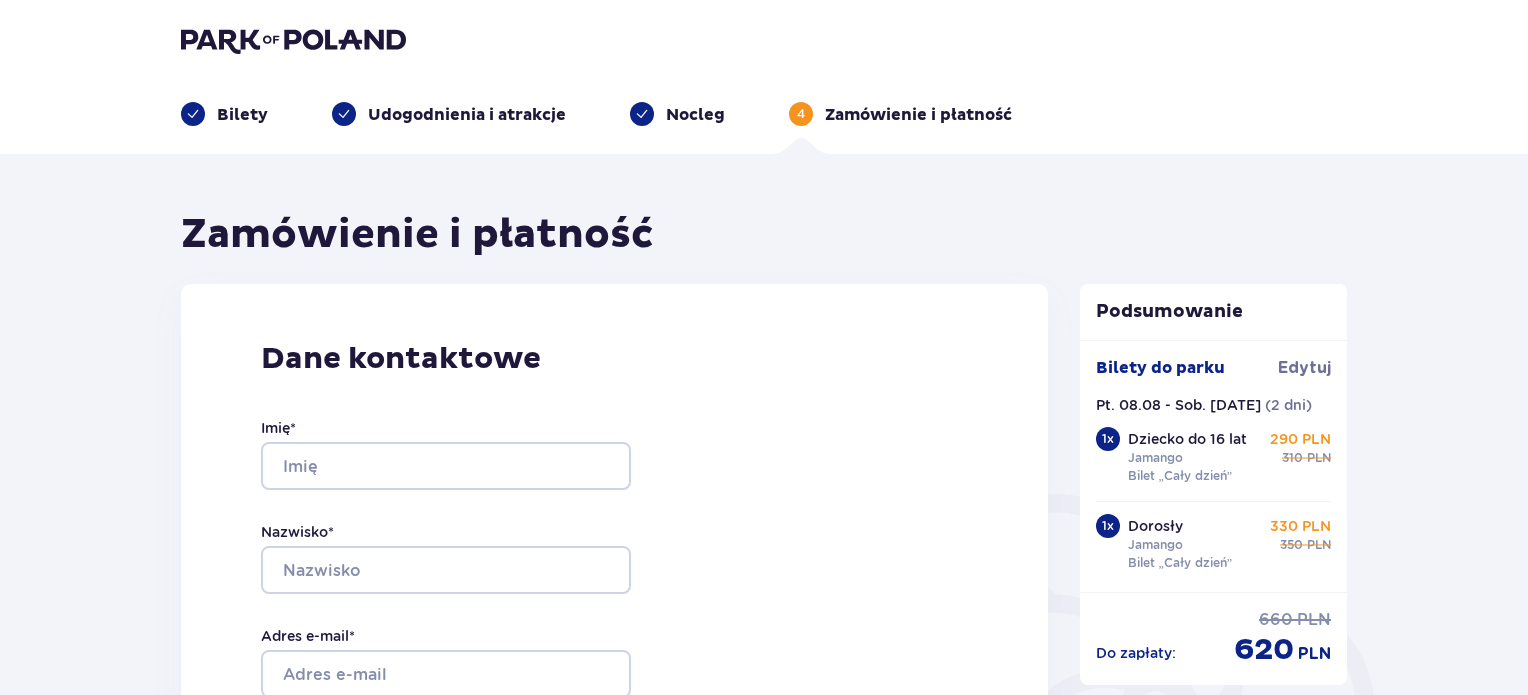 scroll, scrollTop: 0, scrollLeft: 0, axis: both 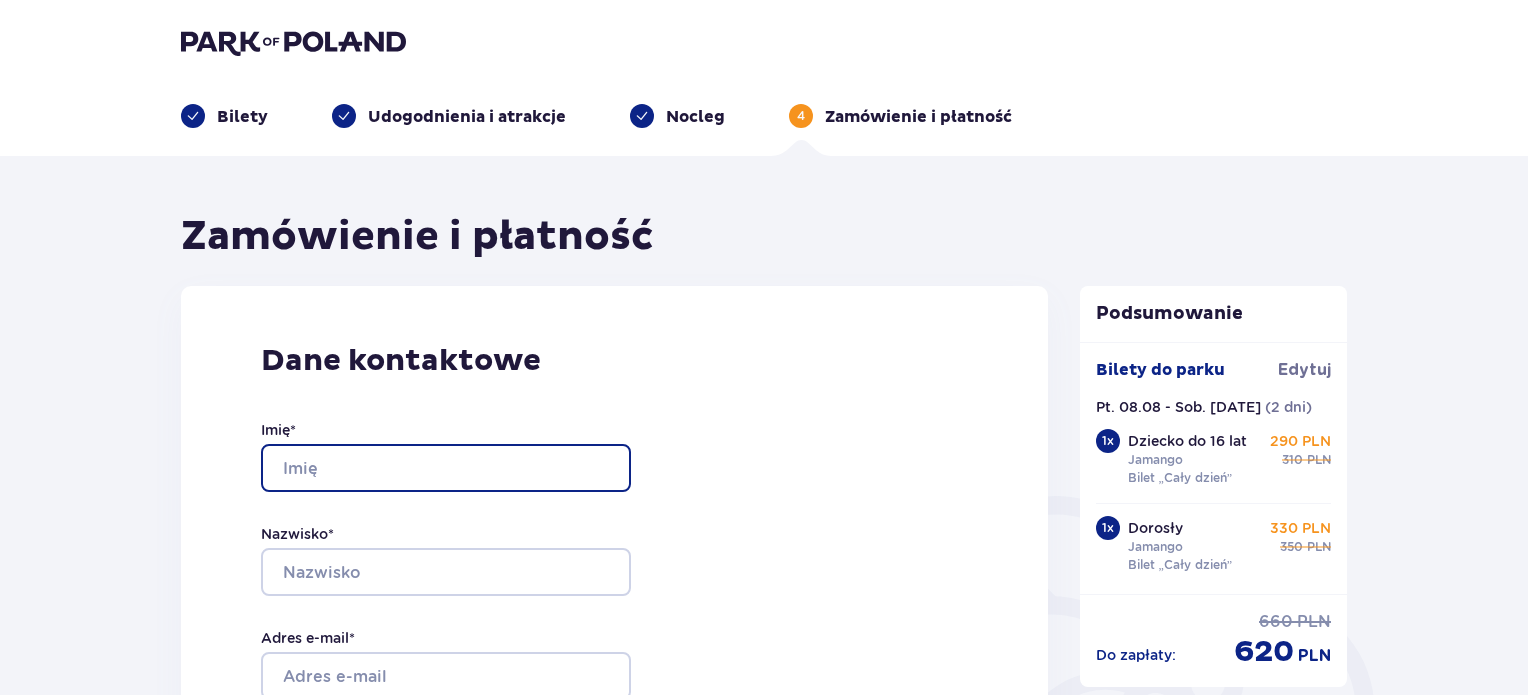 click on "Imię *" at bounding box center (446, 468) 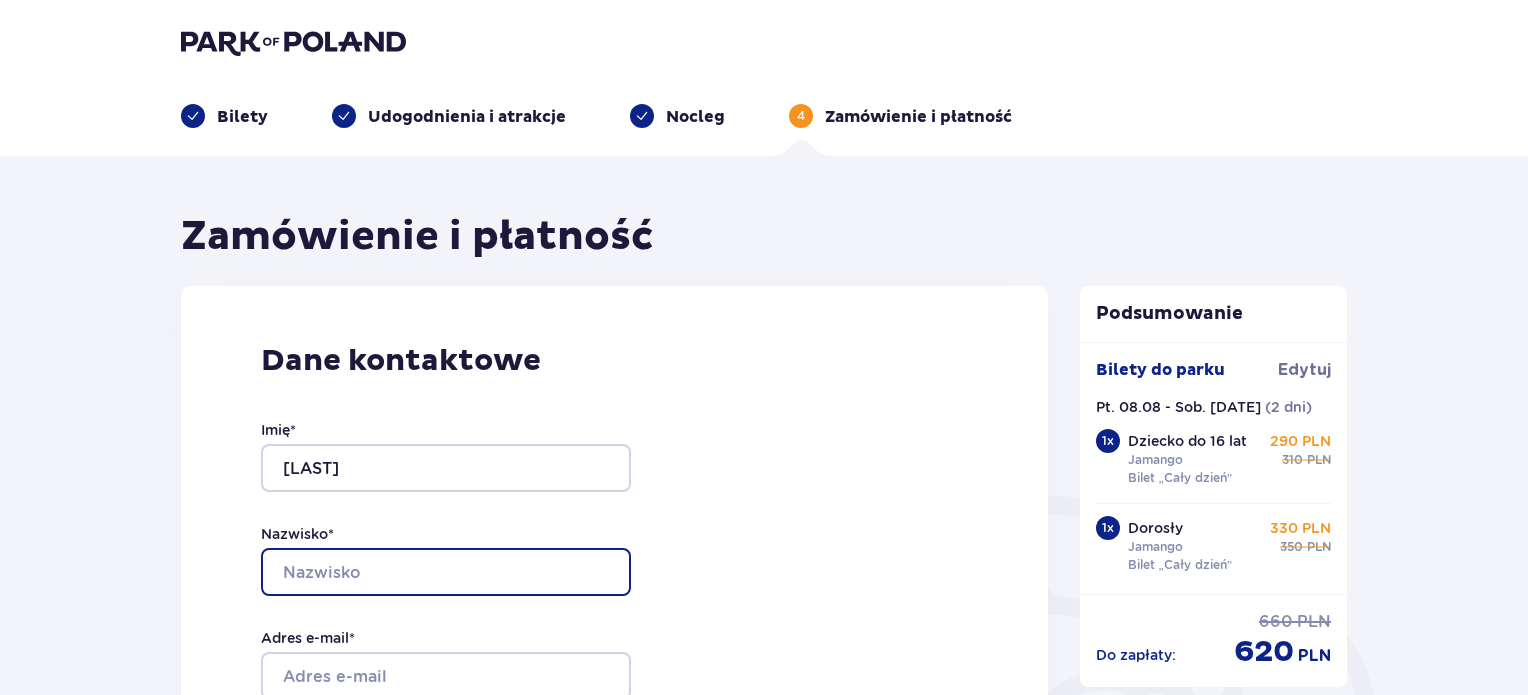 type on "Paprocka" 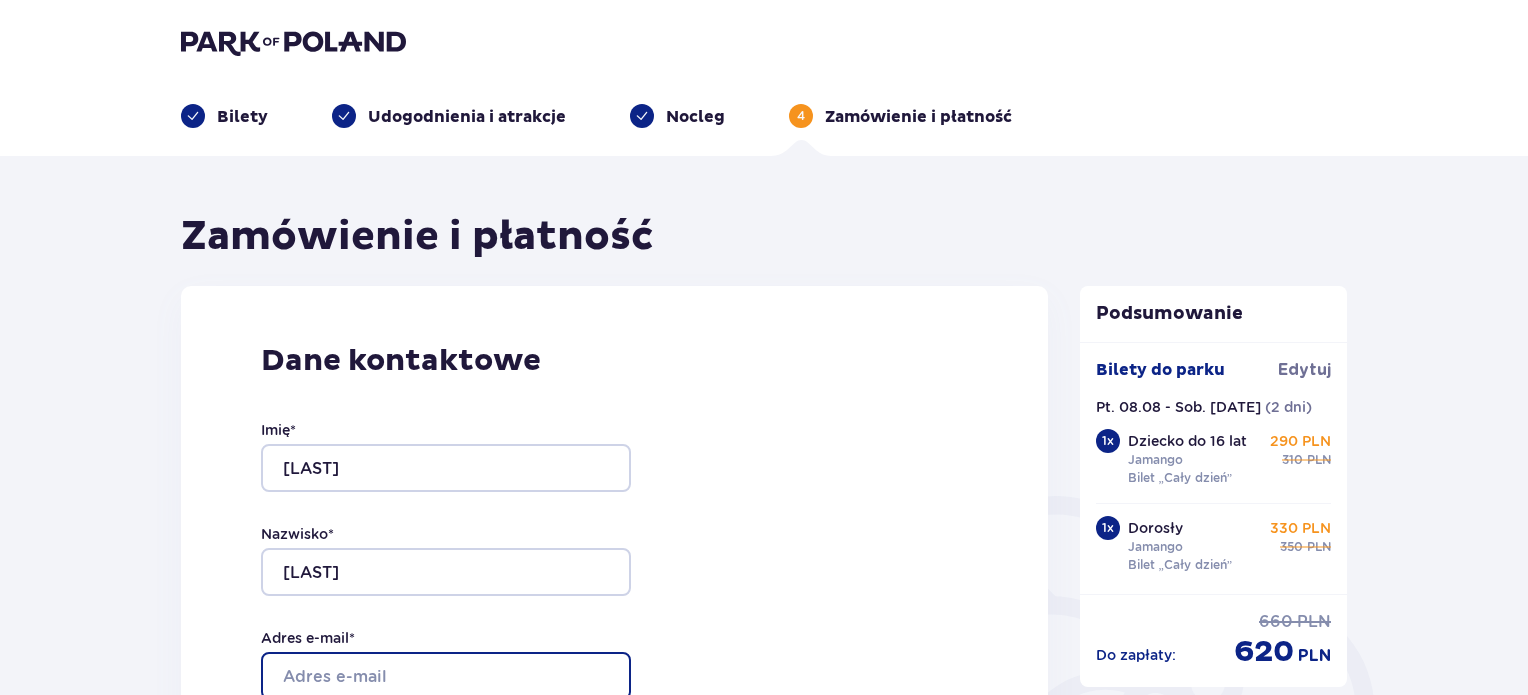 type on "[USERNAME]@[example.com]" 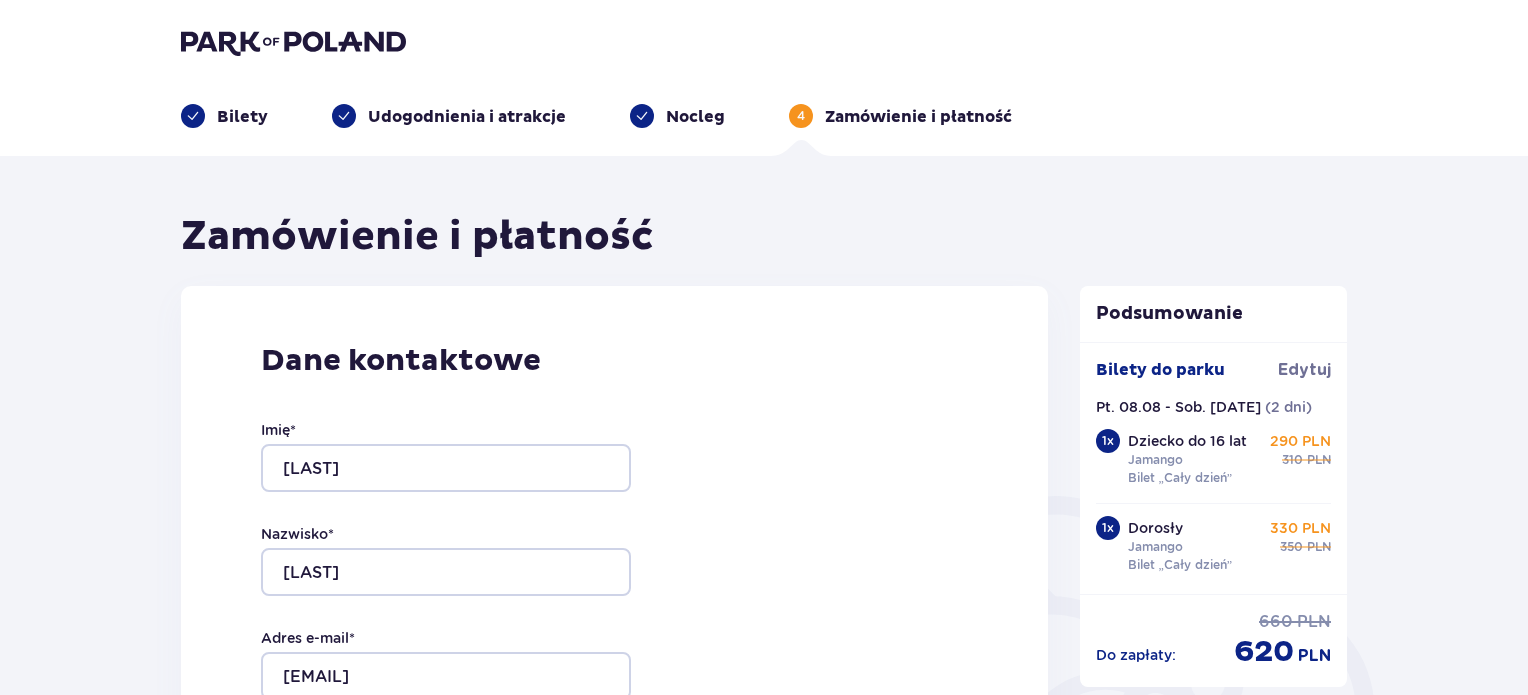 type on "[USERNAME]@[example.com]" 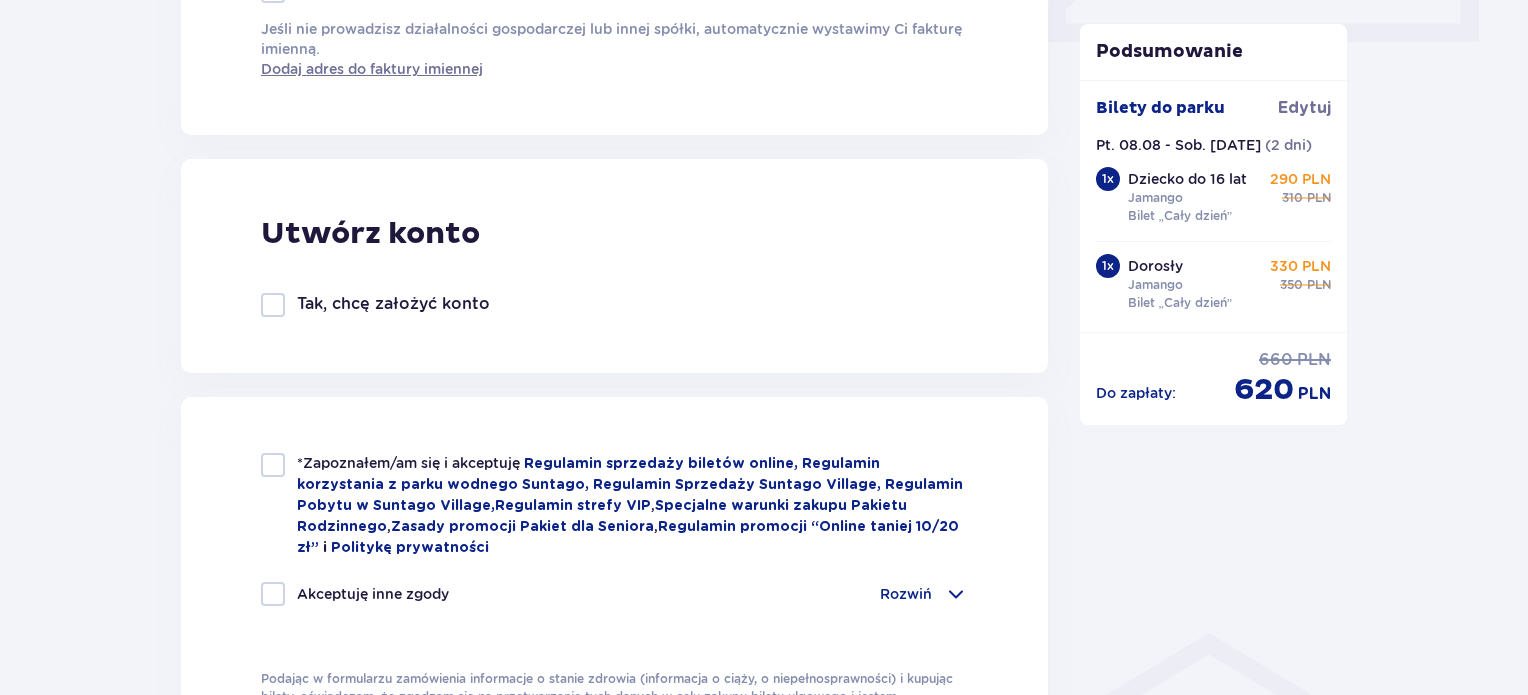 scroll, scrollTop: 1100, scrollLeft: 0, axis: vertical 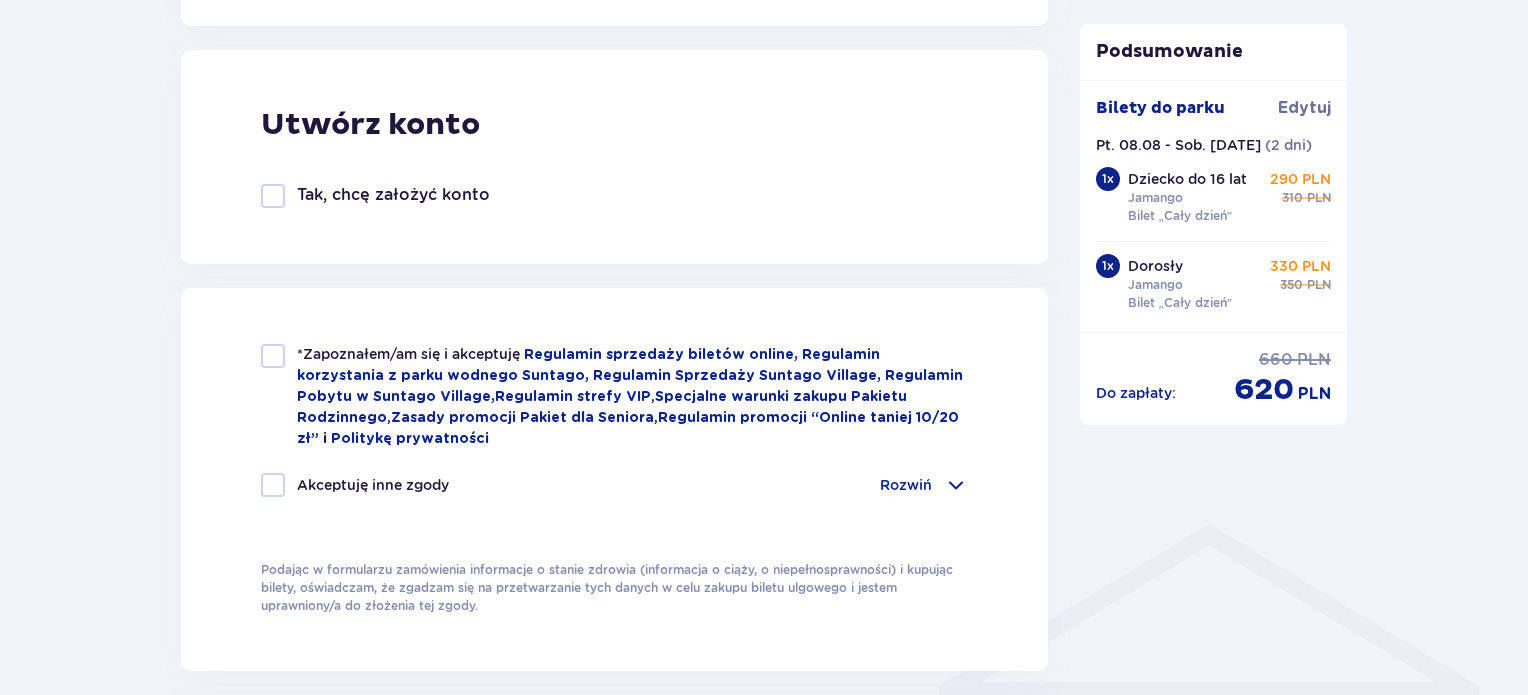 click on "*Zapoznałem/am się i akceptuję   Regulamin sprzedaży biletów online,   Regulamin korzystania z parku wodnego Suntago,   Regulamin Sprzedaży Suntago Village,   Regulamin Pobytu w Suntago Village ,  Regulamin strefy VIP ,  Specjalne warunki zakupu Pakietu Rodzinnego ,  Zasady promocji Pakiet dla Seniora ,  Regulamin promocji “Online taniej 10/20 zł”   i   Politykę prywatności Akceptuję inne zgody Rozwiń Chcę otrzymywać od Global Parks Poland Sp. z o.o. z siedzibą przy ul. Fosa 41/11, 02-768 Warszawa, informacje o ofertach tej Spółki drogą elektroniczną, dlatego w tym celu zgadzam się na przetwarzanie przez tę Spółkę moich danych osobowych Chcę otrzymywać od Global Parks Poland Sp. z o.o., informacje o ofertach tej Spółki drogą telefoniczną, dlatego w tym celu zgadzam się na przetwarzanie przez tę Spółkę moich danych osobowych" at bounding box center [614, 479] 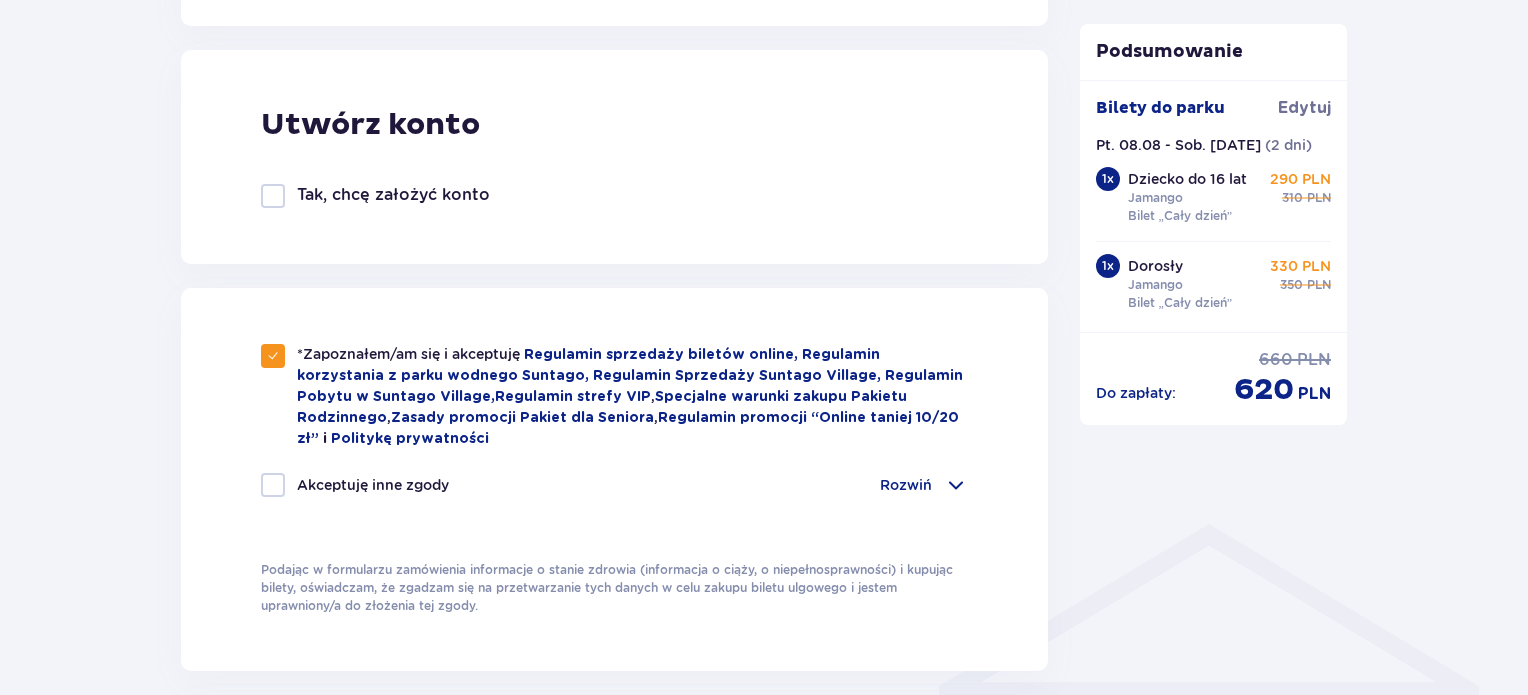 click at bounding box center [273, 485] 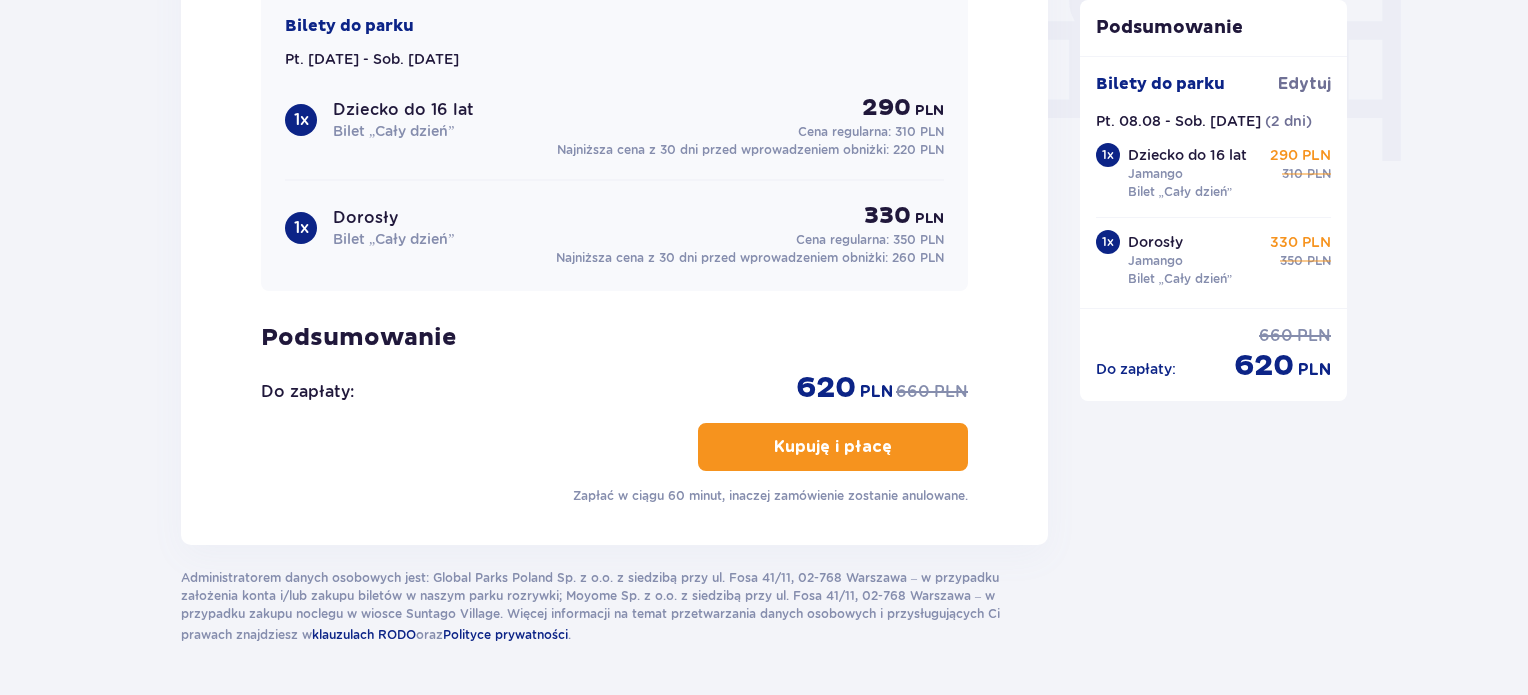 scroll, scrollTop: 2000, scrollLeft: 0, axis: vertical 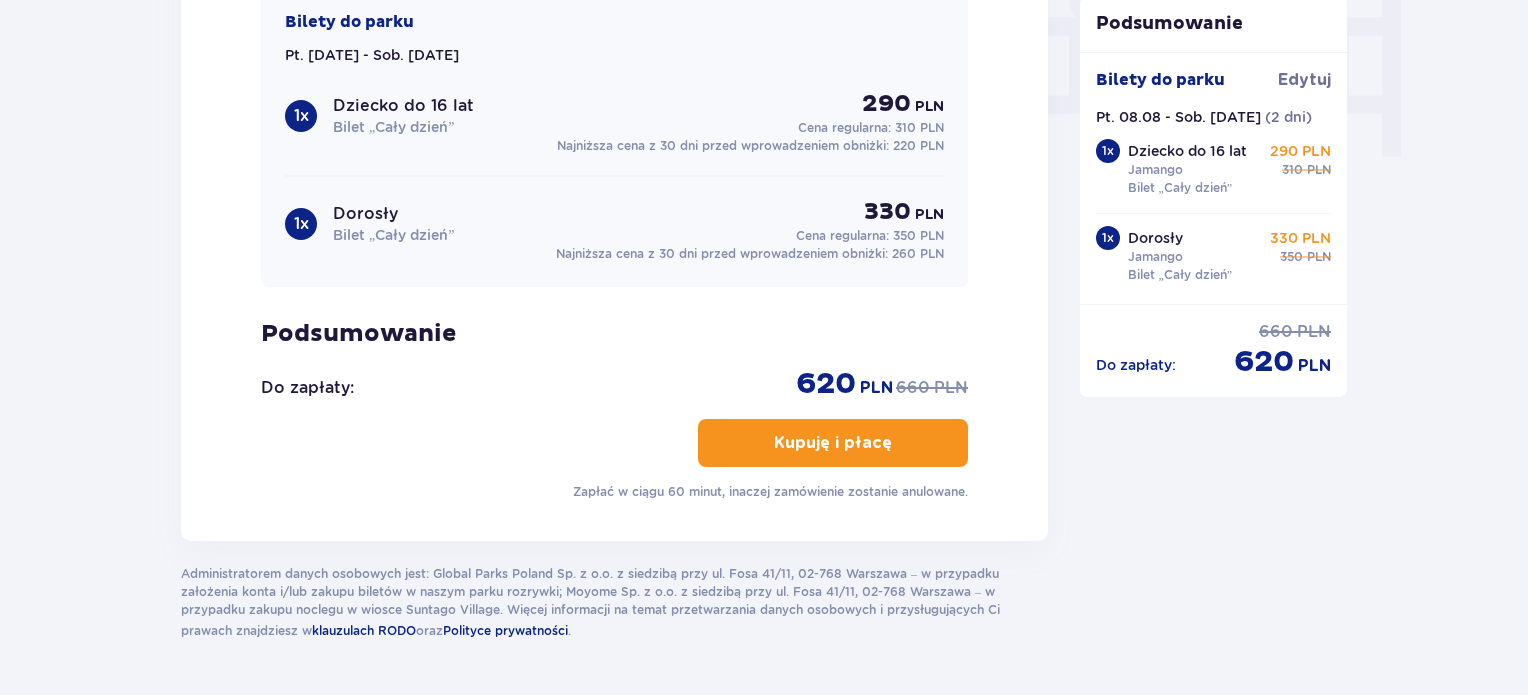 click on "Kupuję i płacę" at bounding box center [833, 443] 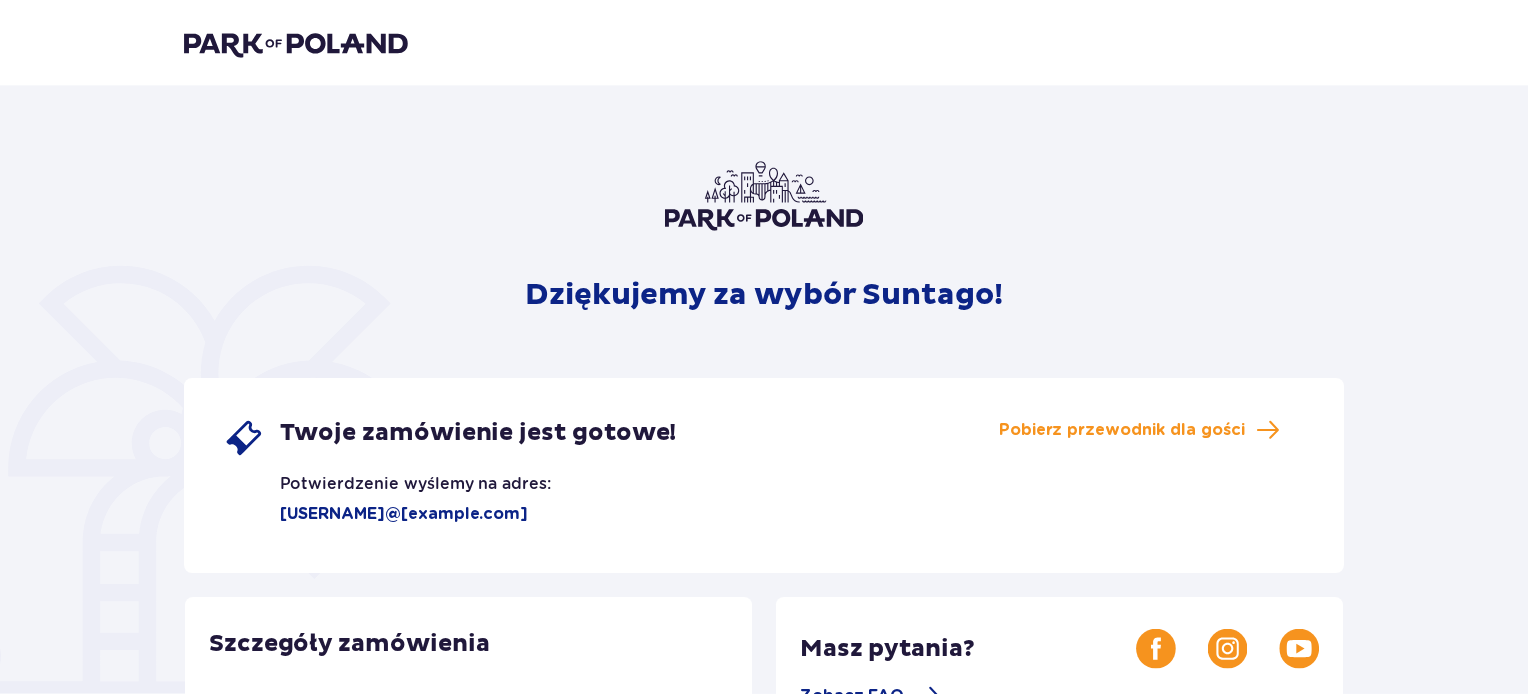 scroll, scrollTop: 0, scrollLeft: 0, axis: both 